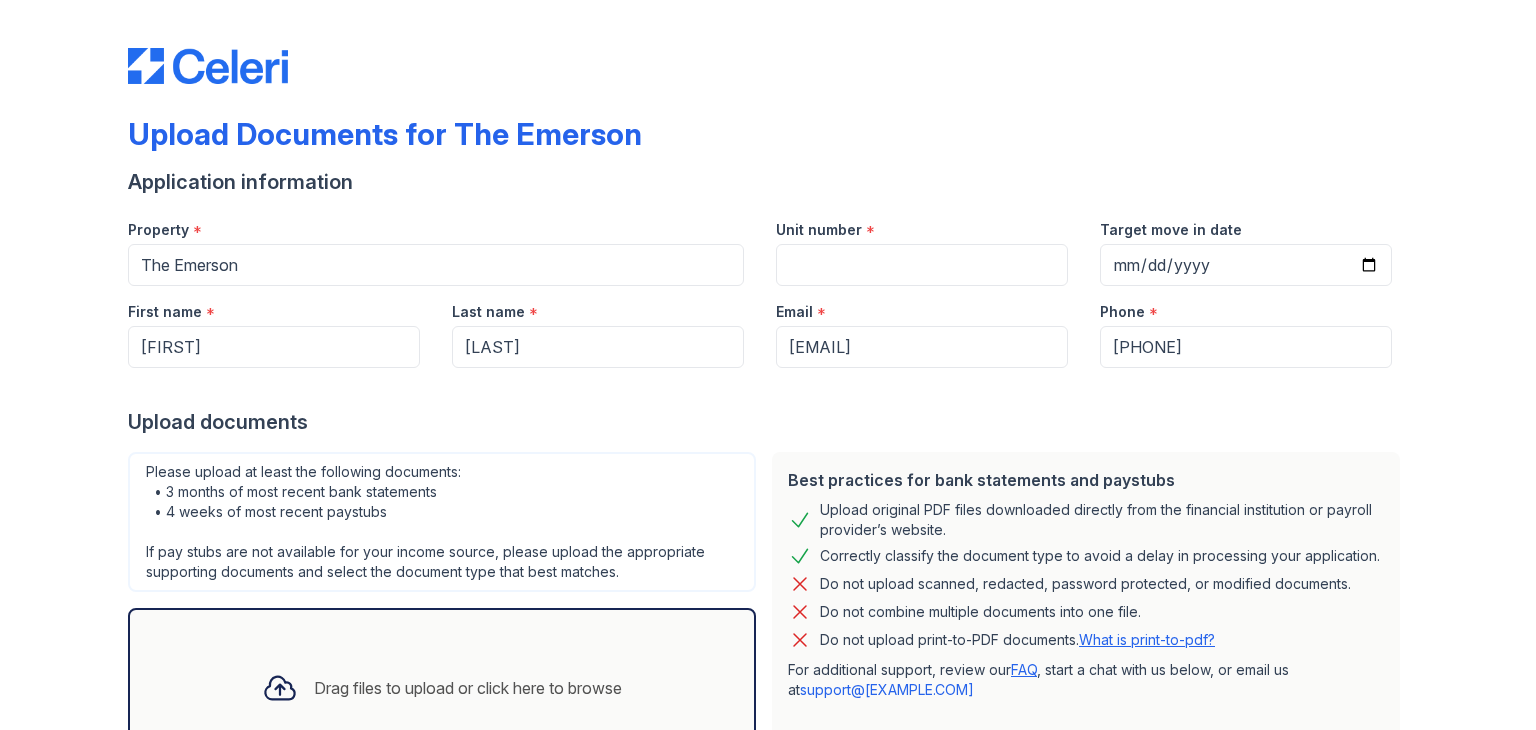 scroll, scrollTop: 0, scrollLeft: 0, axis: both 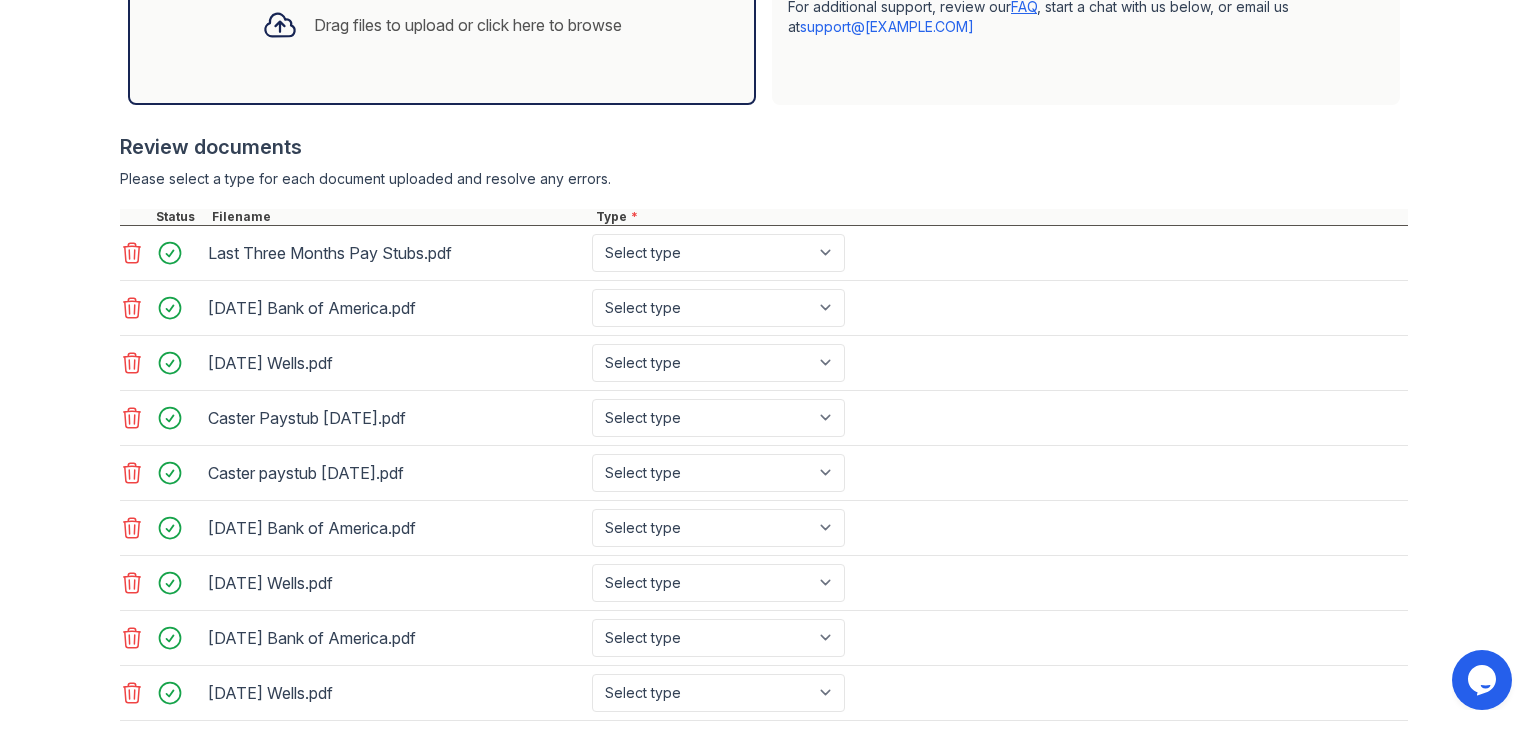 click 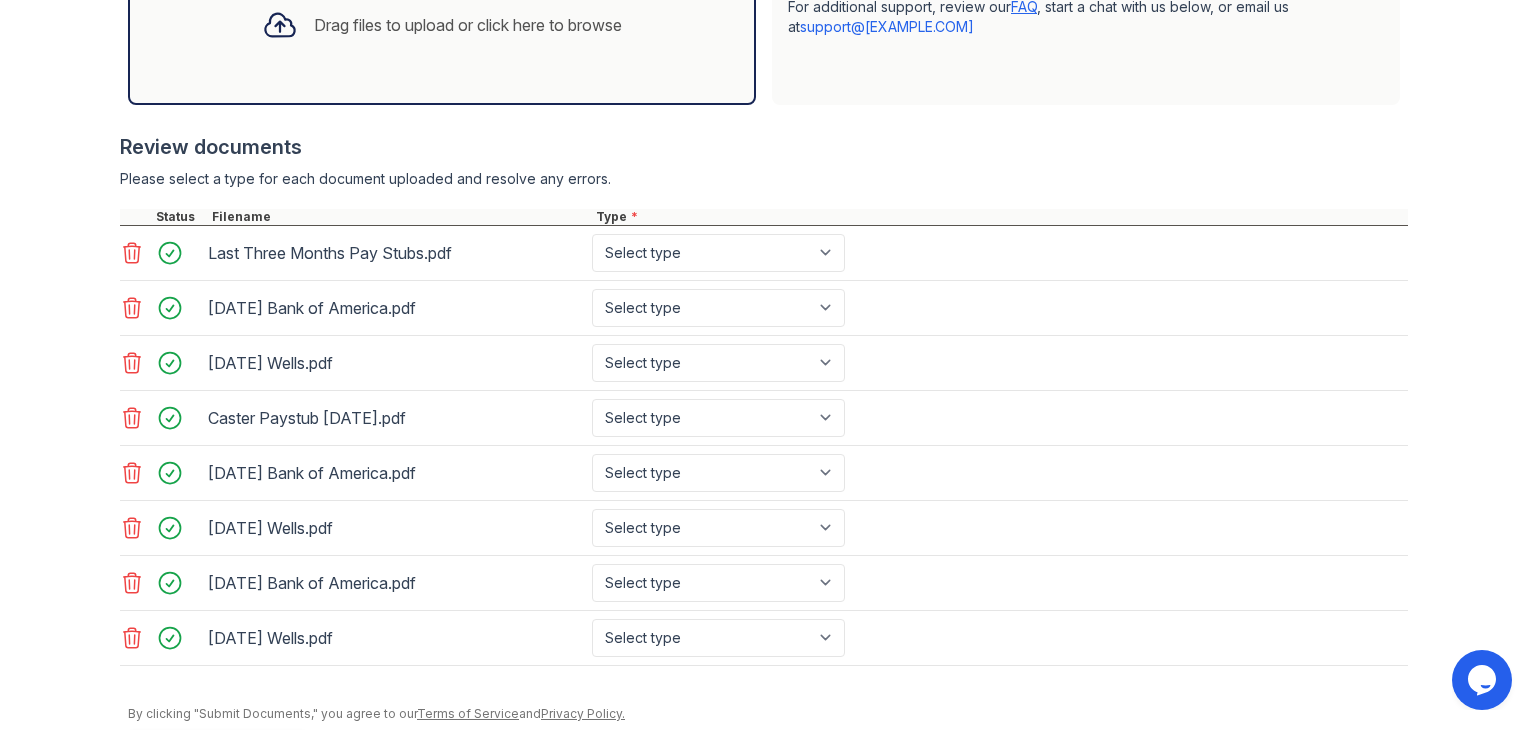 click 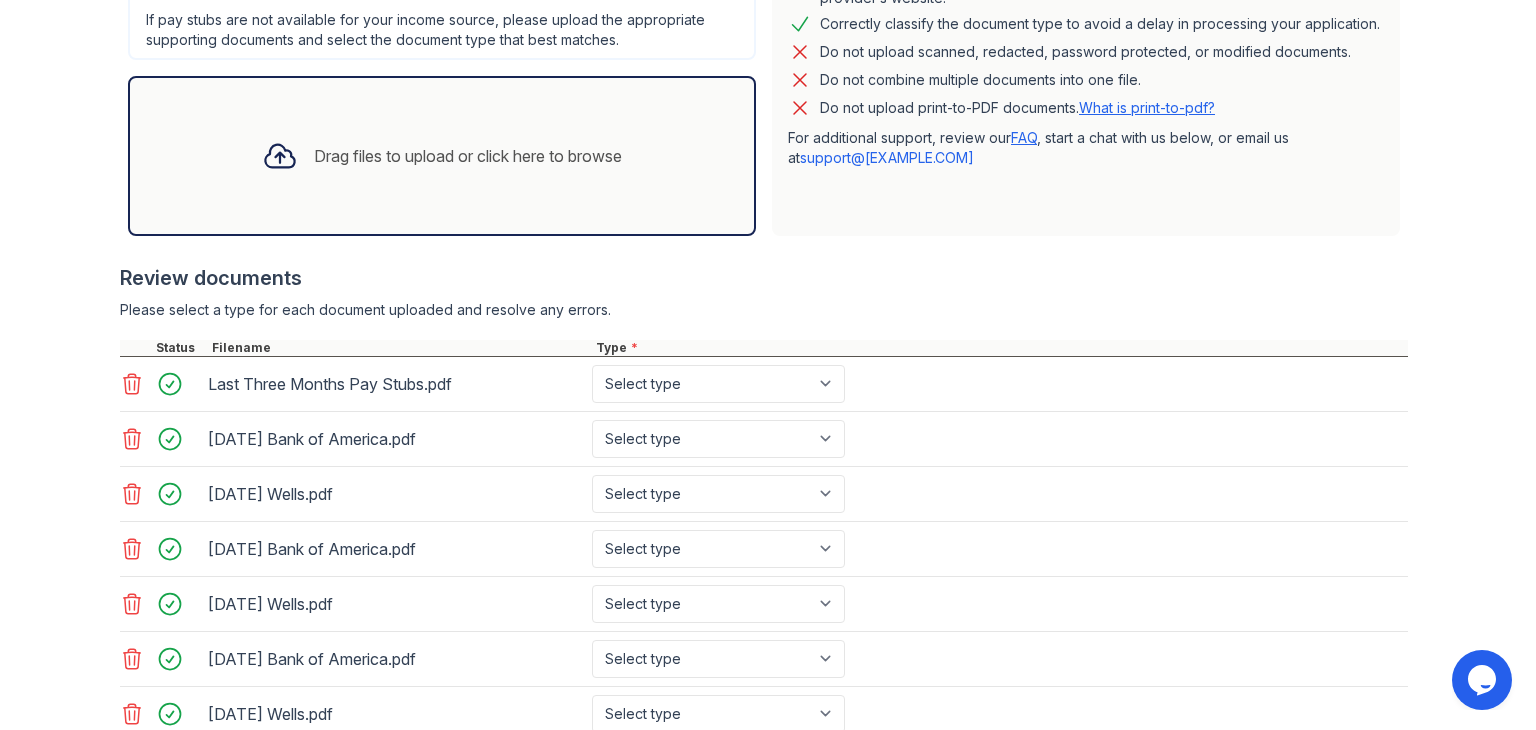 scroll, scrollTop: 531, scrollLeft: 0, axis: vertical 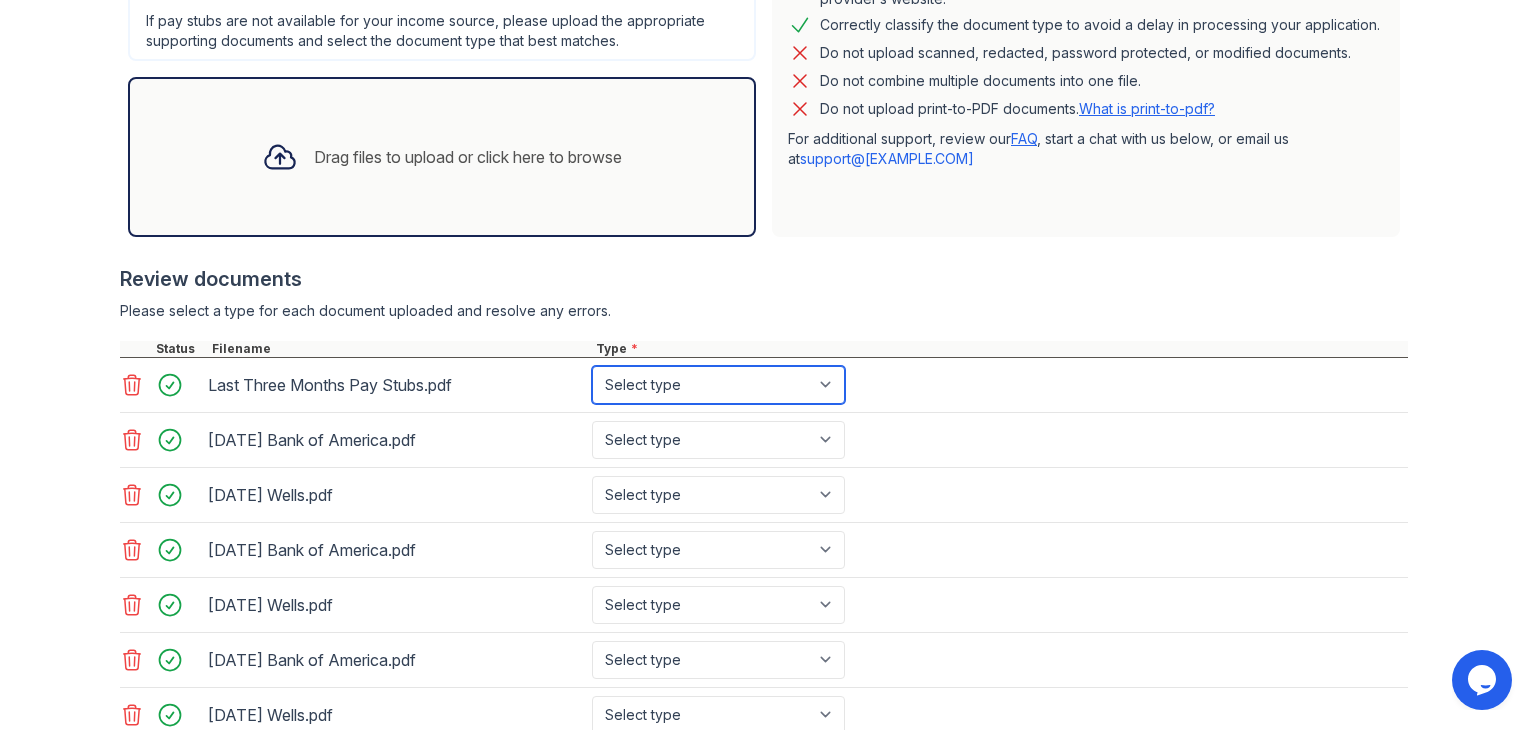 click on "Select type
Paystub
Bank Statement
Offer Letter
Tax Documents
Benefit Award Letter
Investment Account Statement
Other" at bounding box center (718, 385) 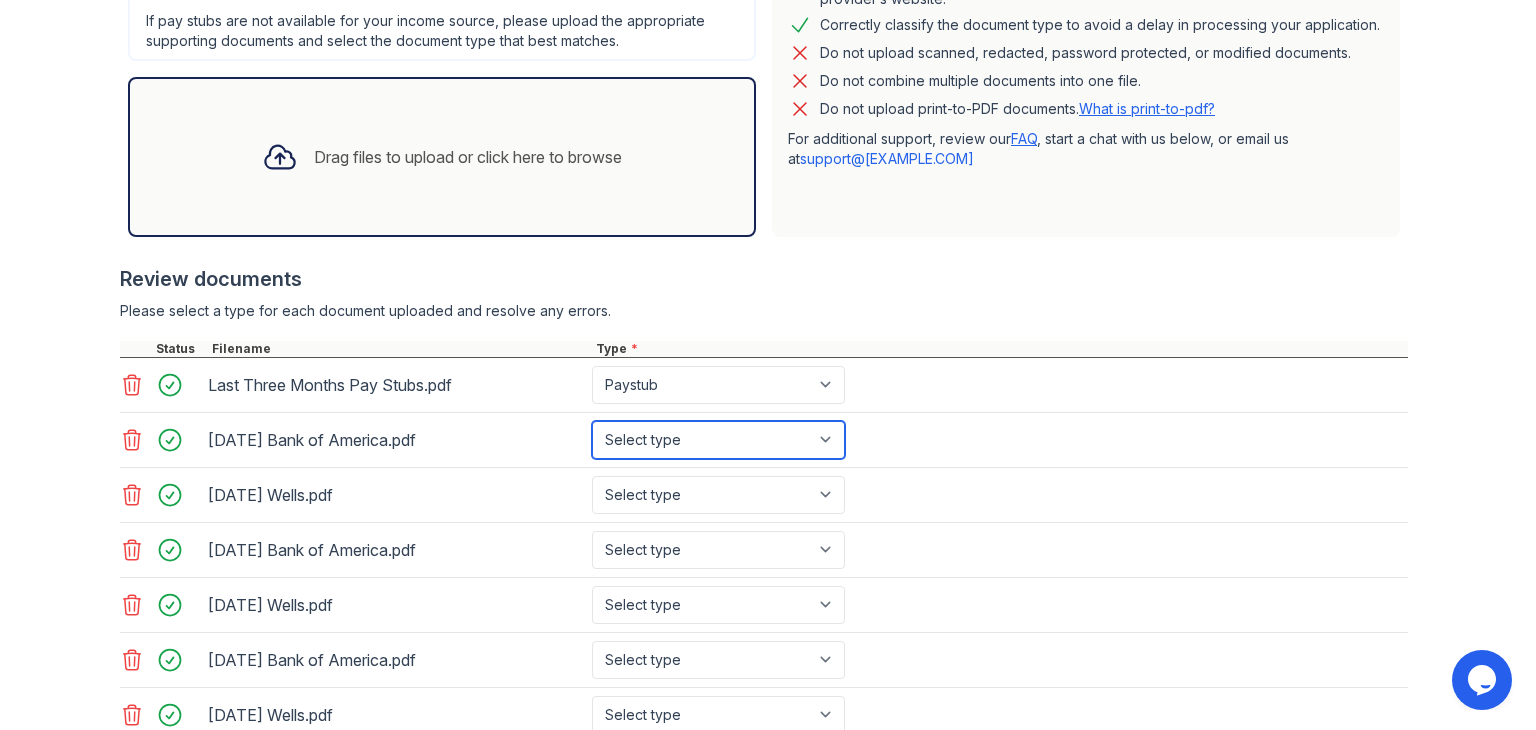 click on "Select type
Paystub
Bank Statement
Offer Letter
Tax Documents
Benefit Award Letter
Investment Account Statement
Other" at bounding box center (718, 440) 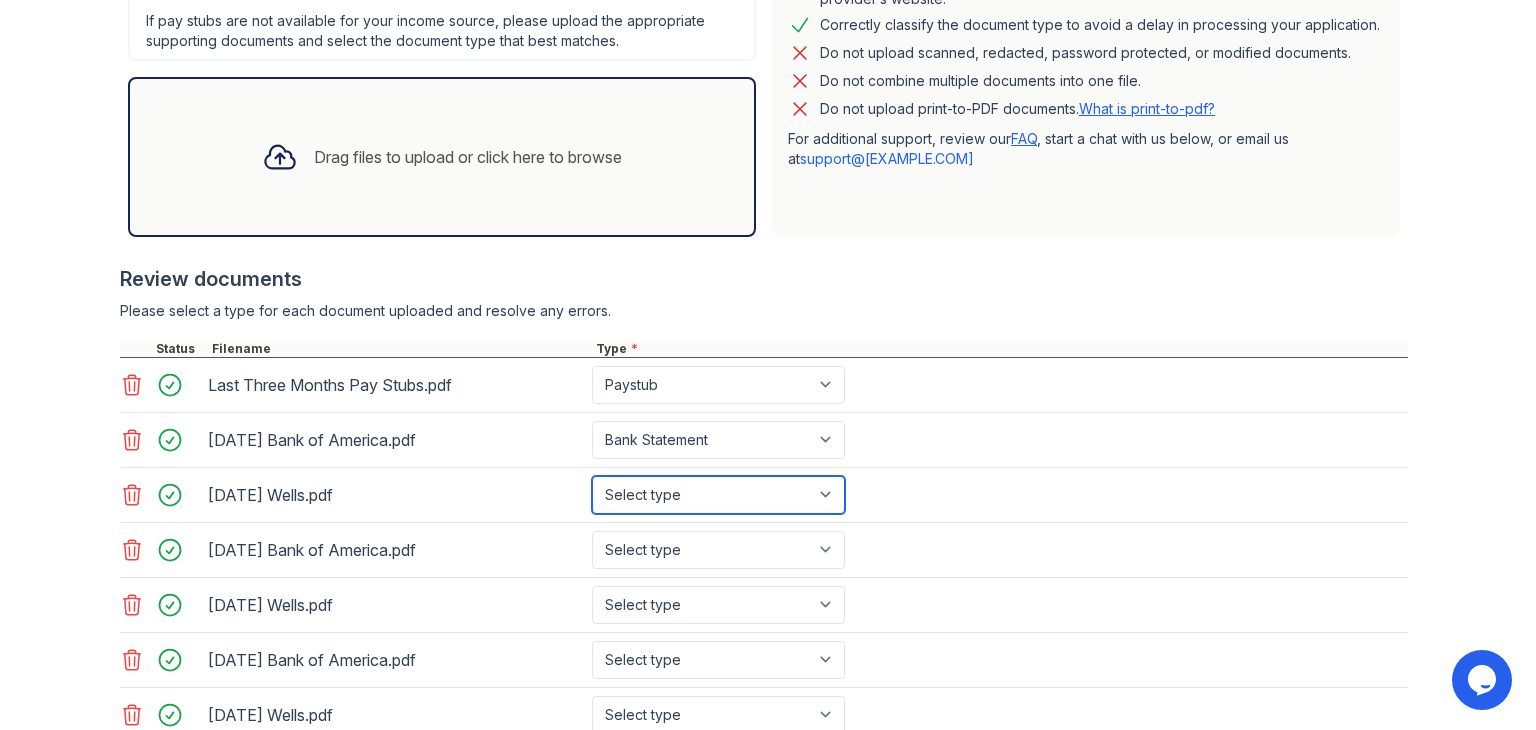click on "Select type
Paystub
Bank Statement
Offer Letter
Tax Documents
Benefit Award Letter
Investment Account Statement
Other" at bounding box center (718, 495) 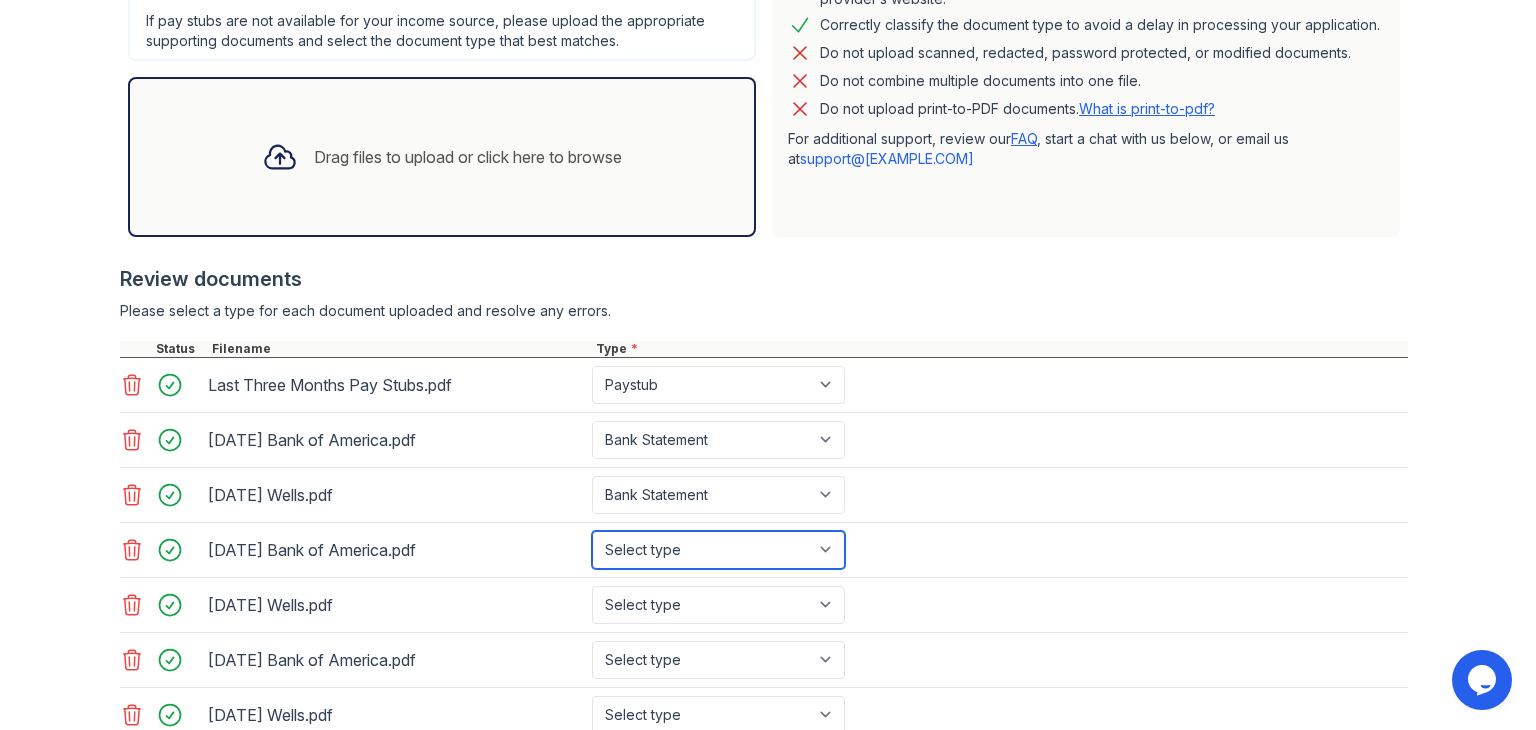 click on "Select type
Paystub
Bank Statement
Offer Letter
Tax Documents
Benefit Award Letter
Investment Account Statement
Other" at bounding box center (718, 550) 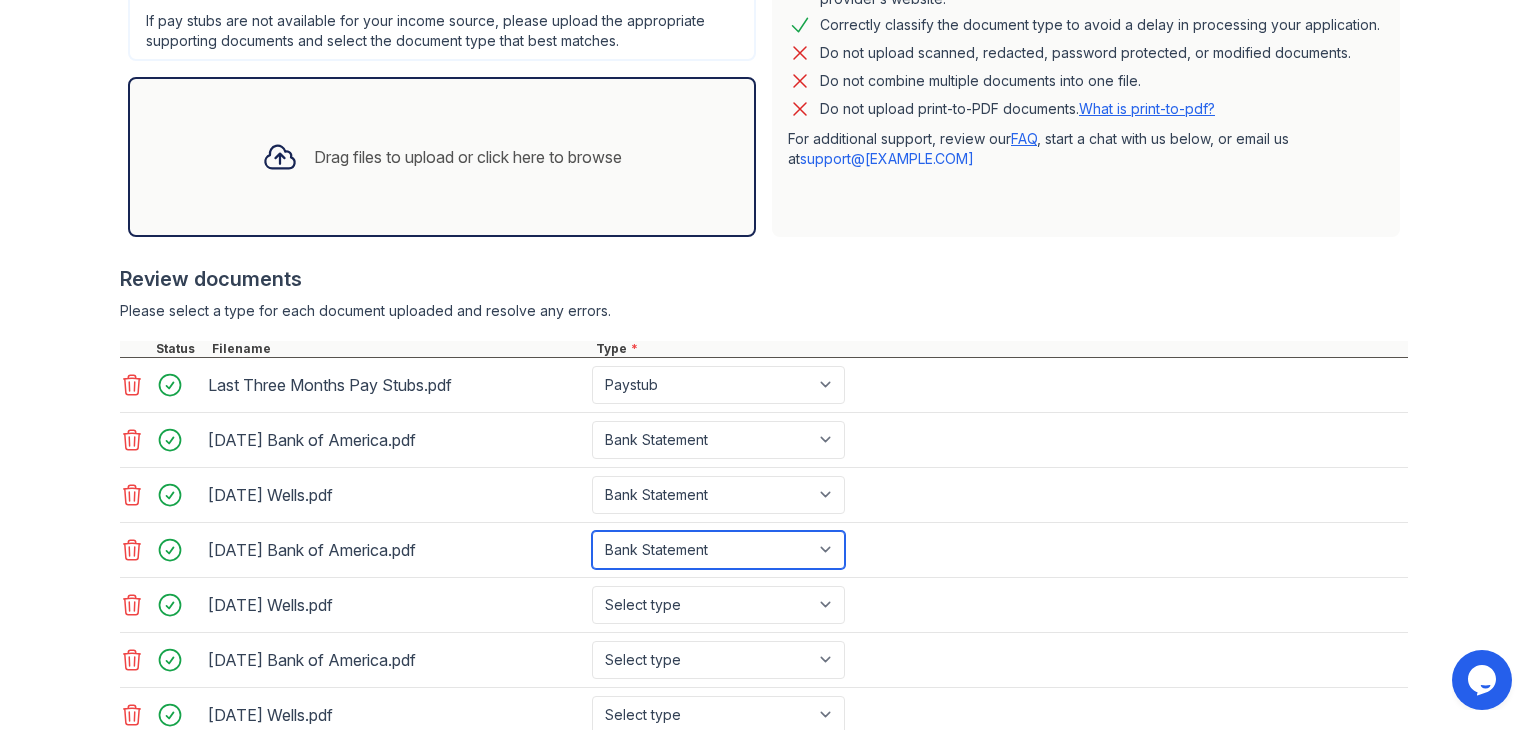 click on "Select type
Paystub
Bank Statement
Offer Letter
Tax Documents
Benefit Award Letter
Investment Account Statement
Other" at bounding box center [718, 550] 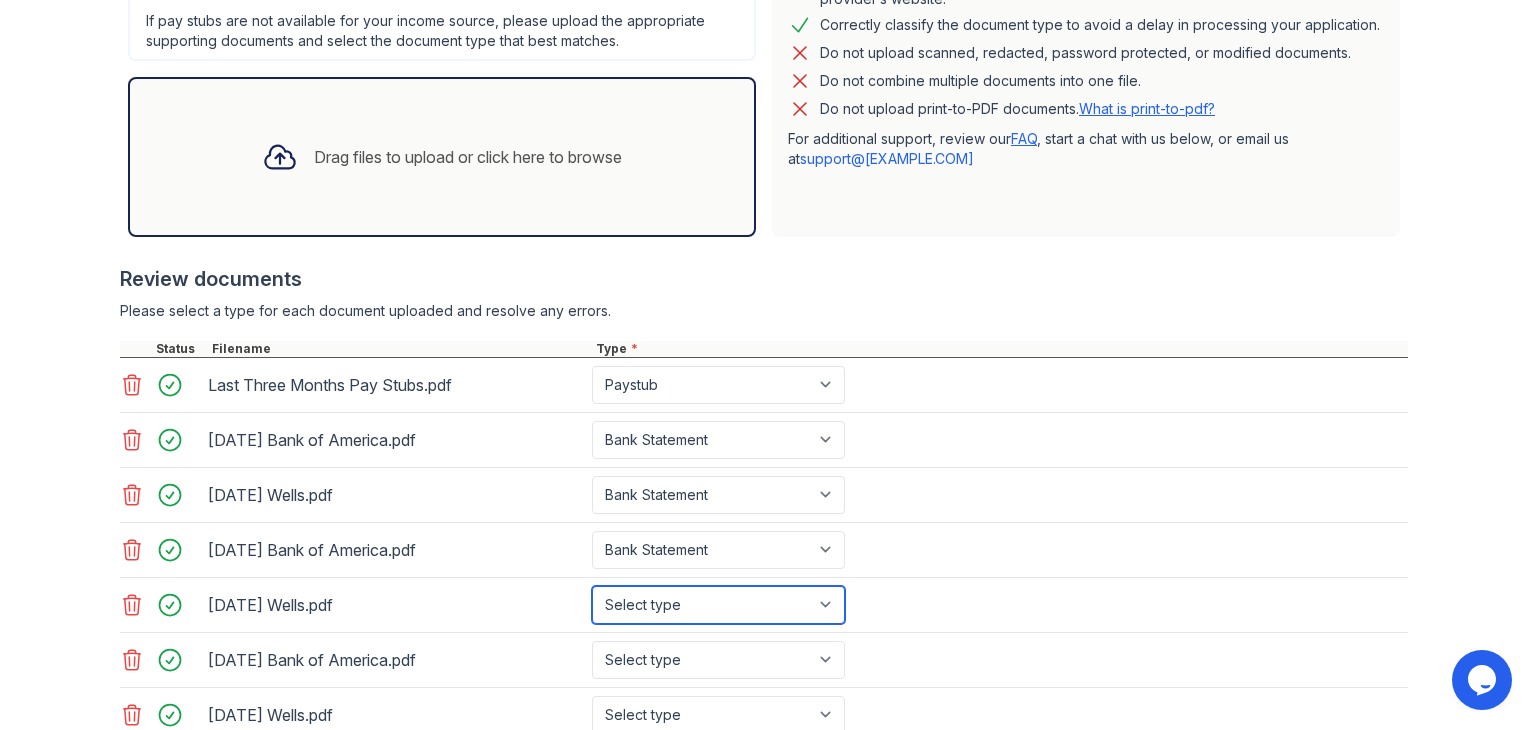 click on "Select type
Paystub
Bank Statement
Offer Letter
Tax Documents
Benefit Award Letter
Investment Account Statement
Other" at bounding box center [718, 605] 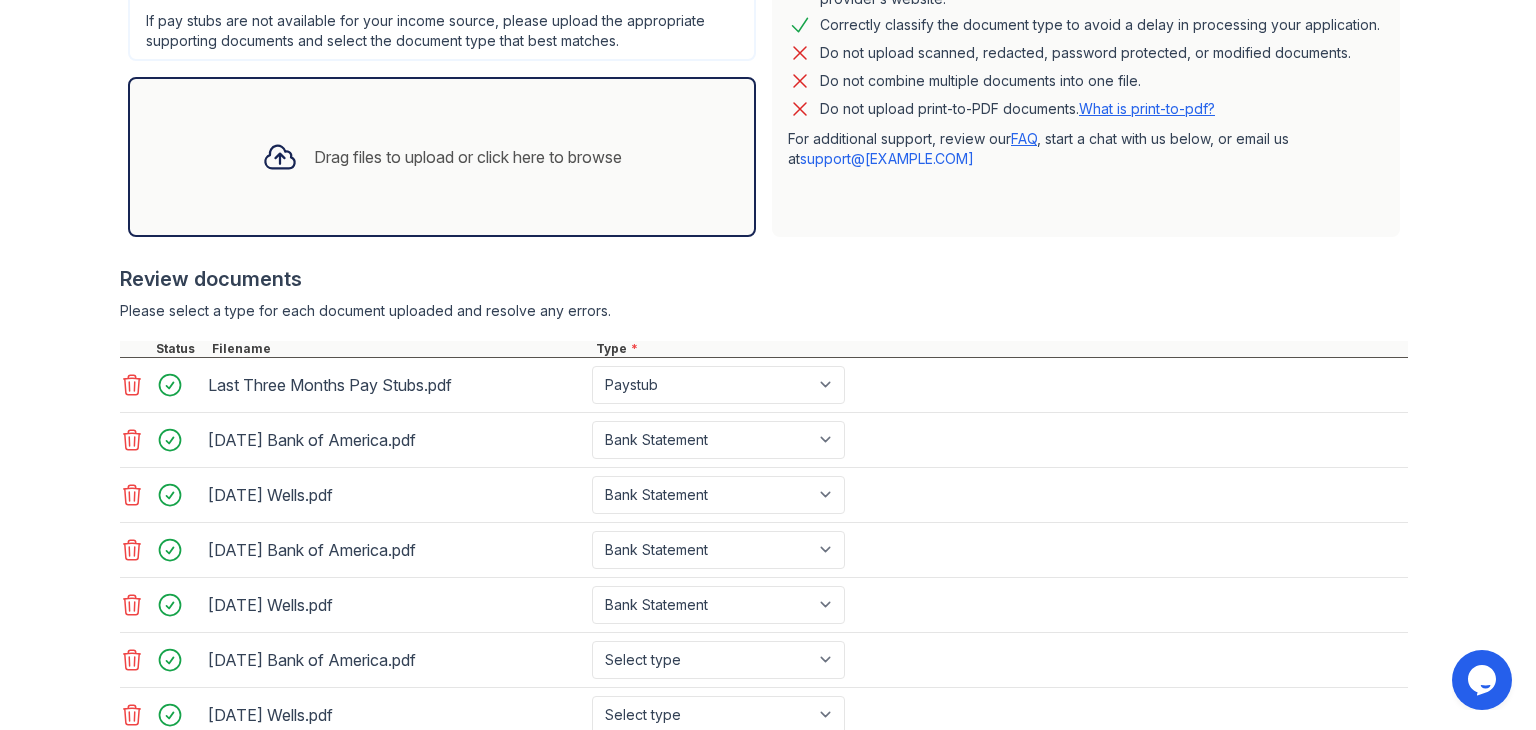 click on "FAQ support@[EXAMPLE.COM]" at bounding box center (768, 174) 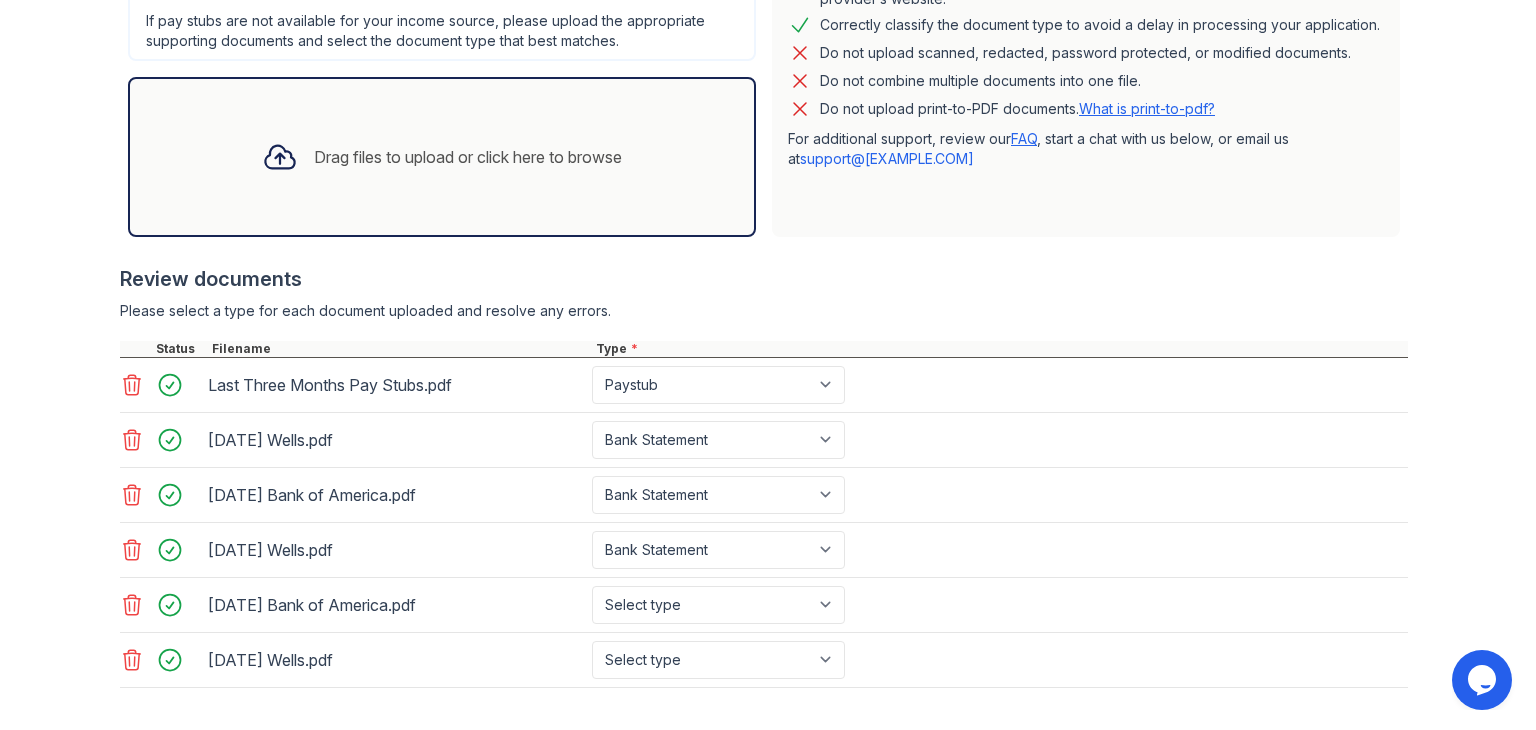 click 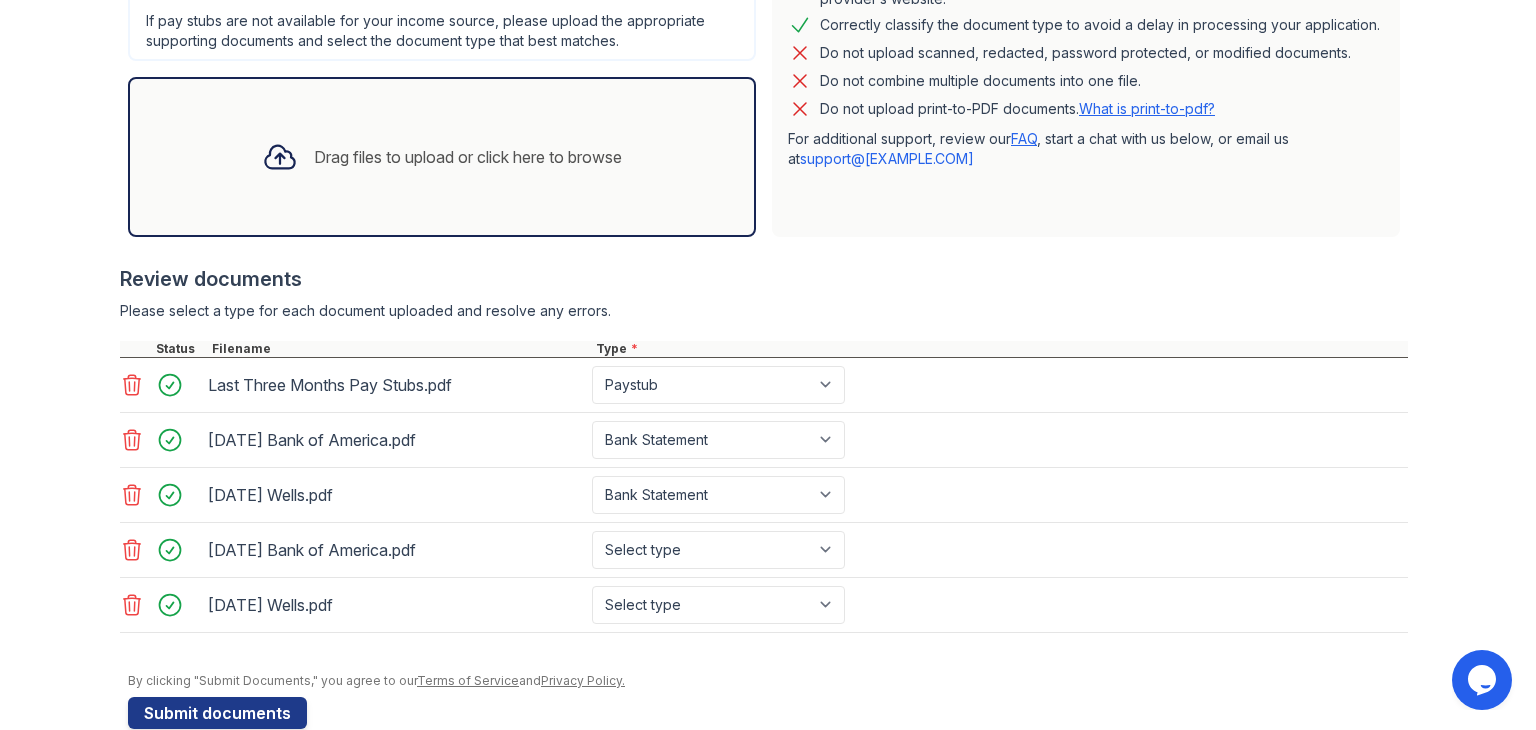 click 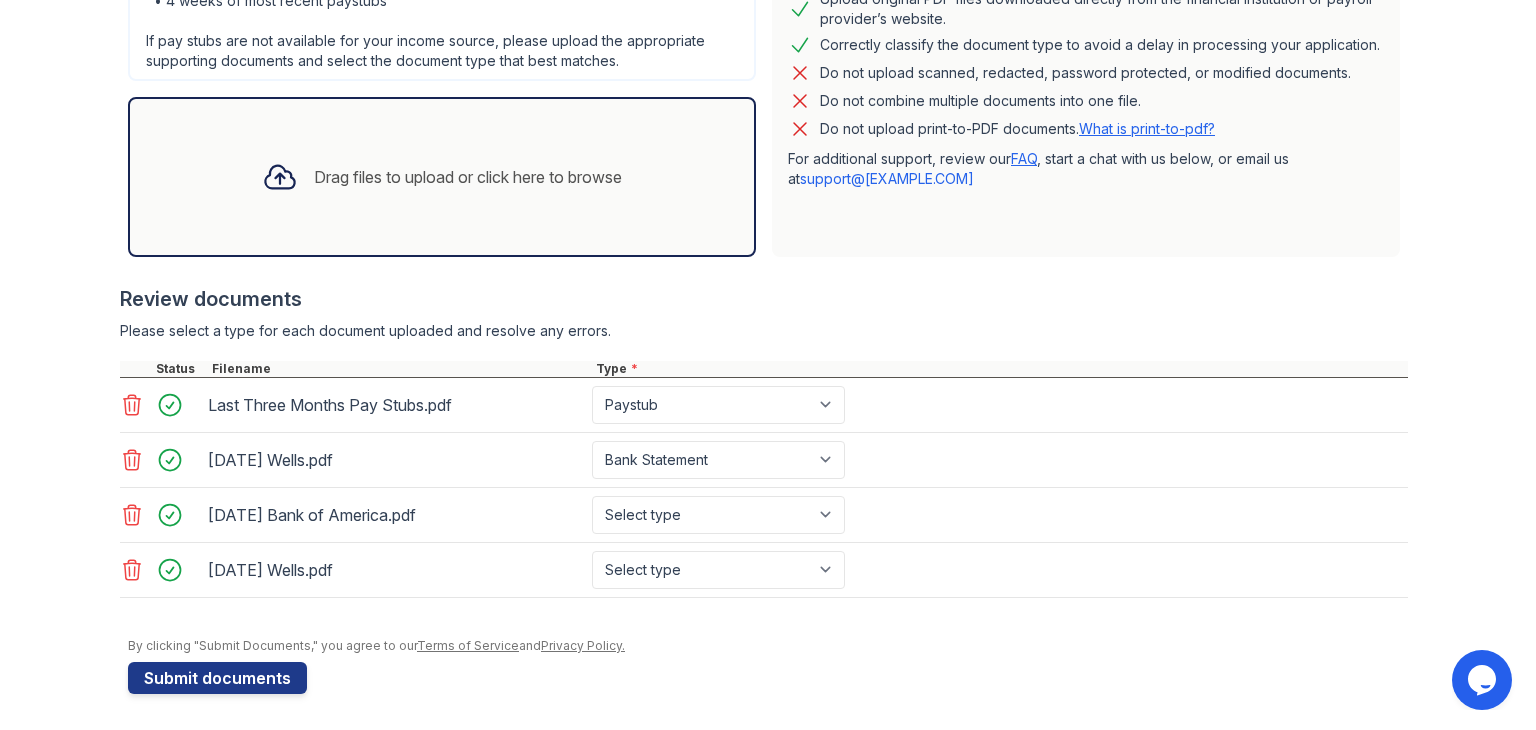 click at bounding box center [134, 460] 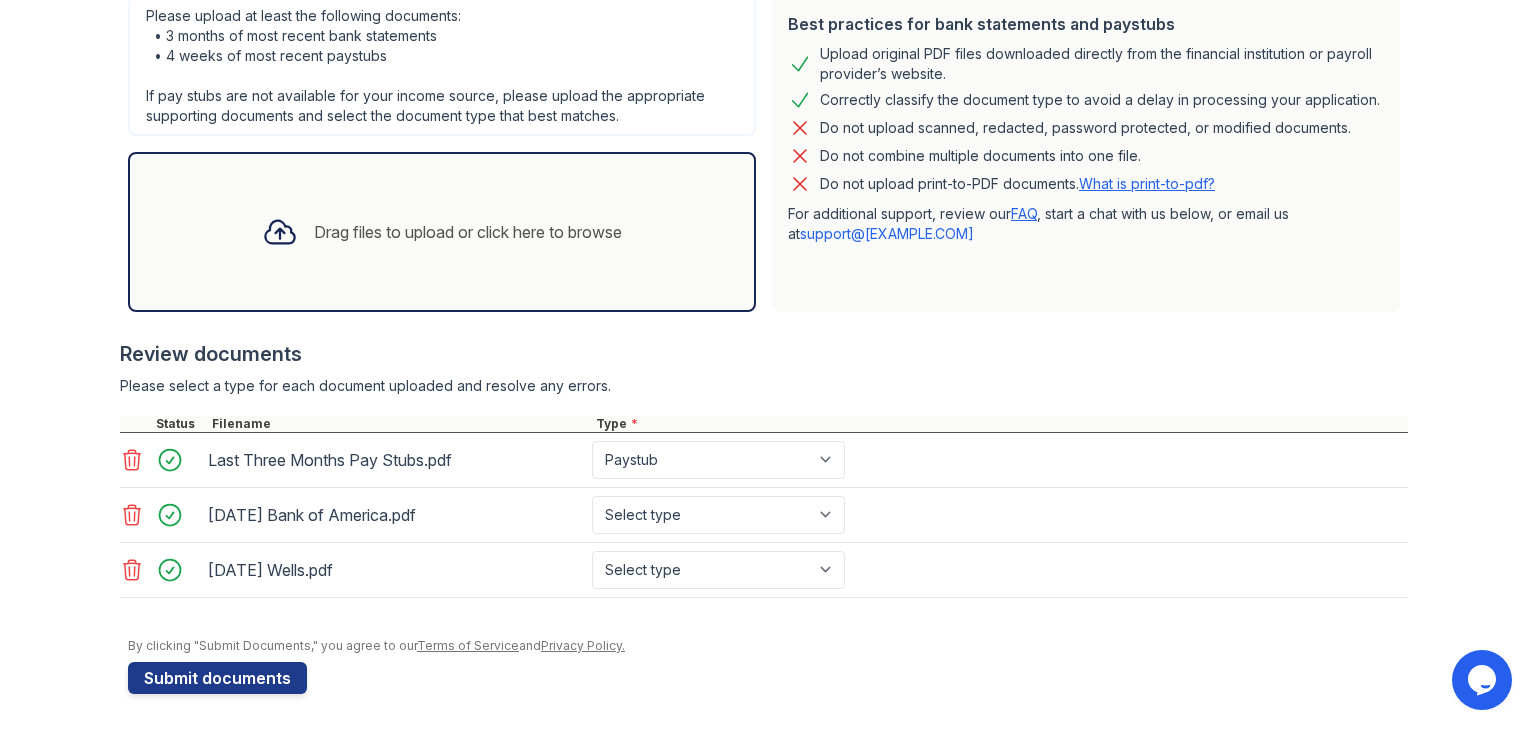 click 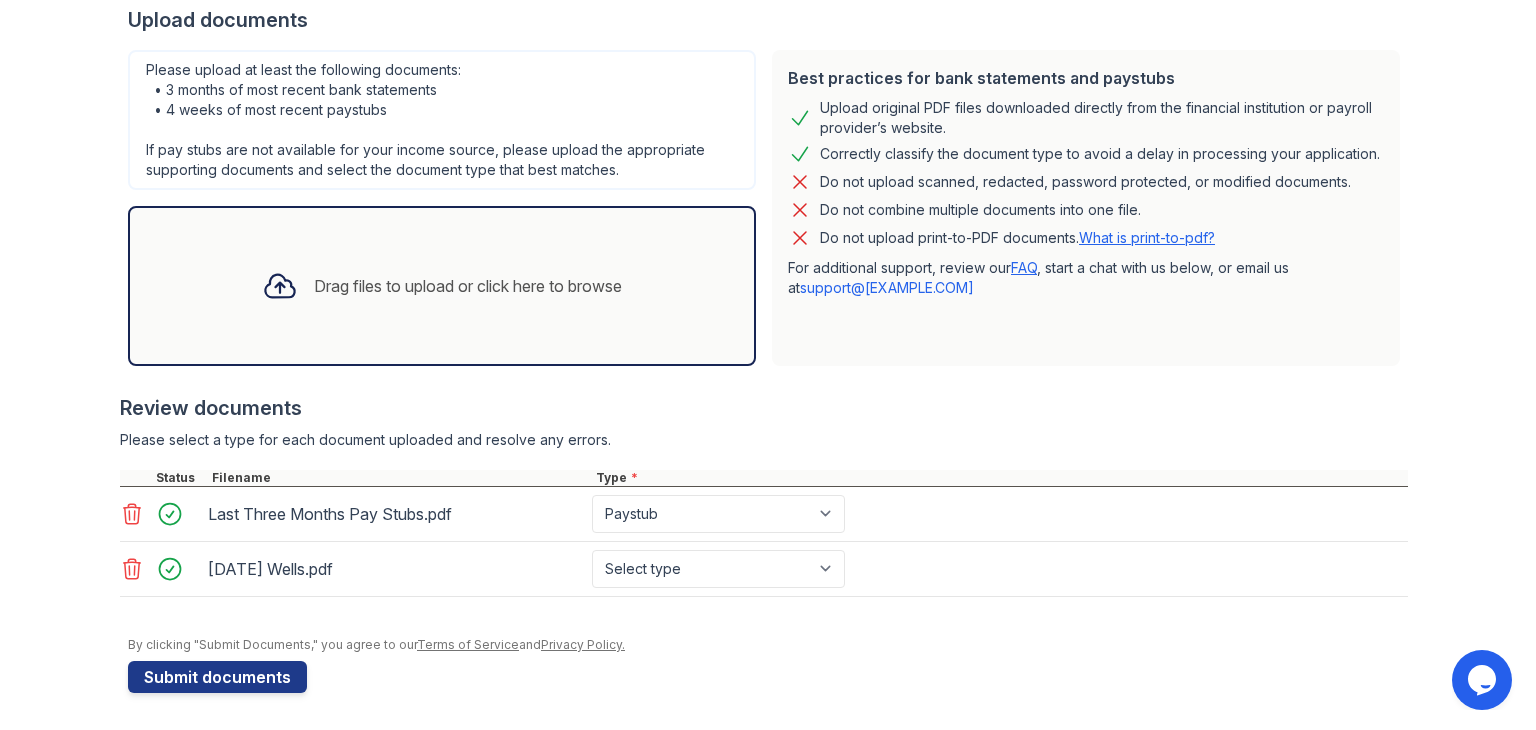 click 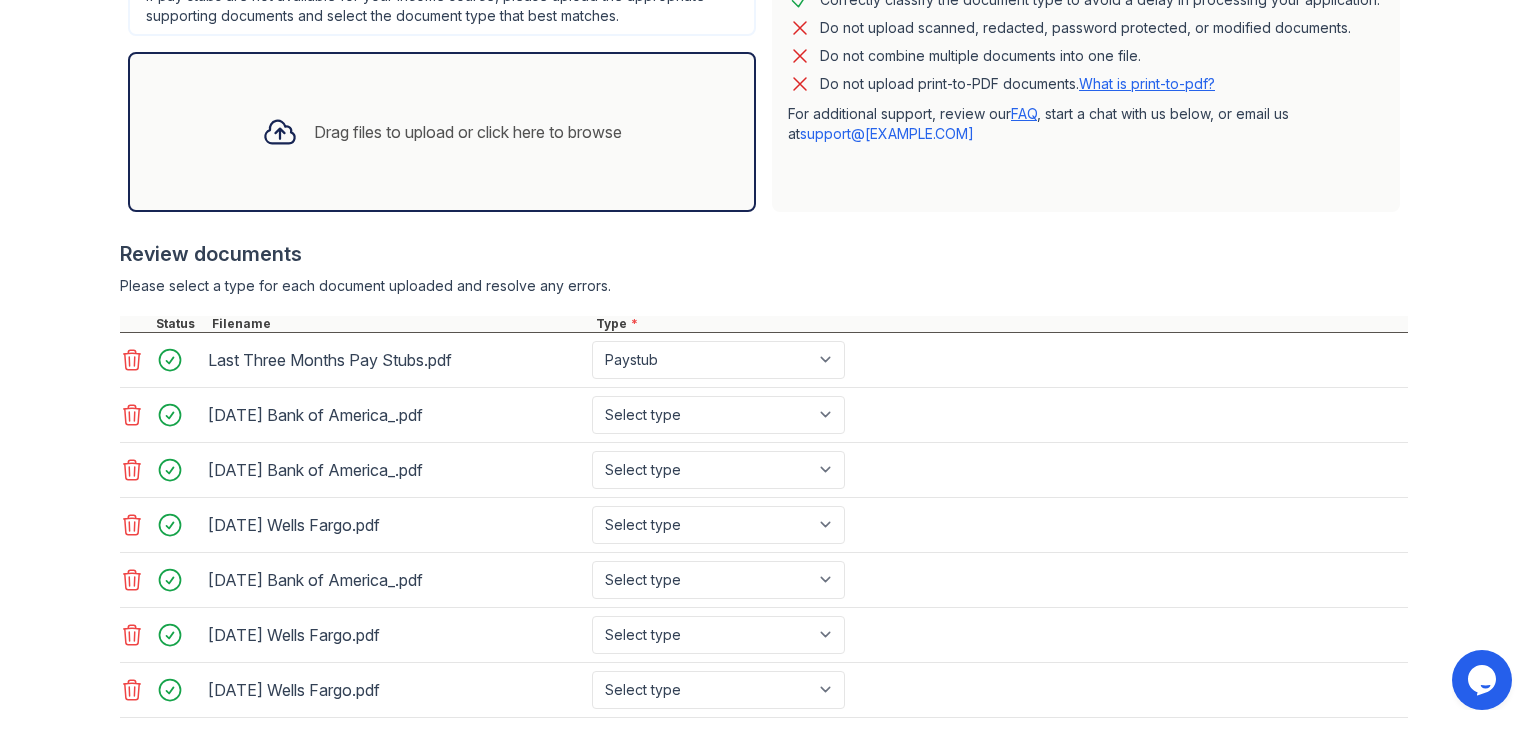 scroll, scrollTop: 636, scrollLeft: 0, axis: vertical 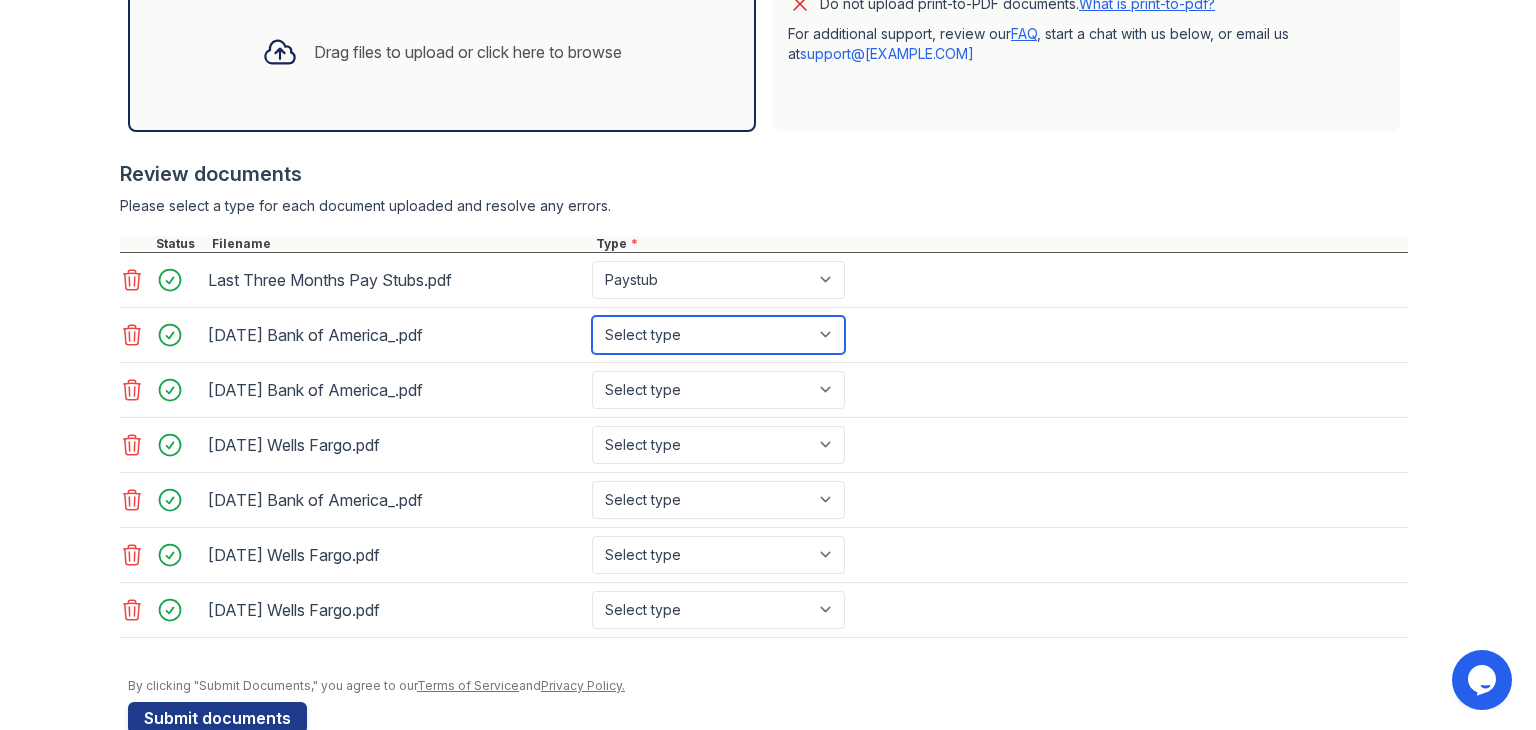 click on "Select type
Paystub
Bank Statement
Offer Letter
Tax Documents
Benefit Award Letter
Investment Account Statement
Other" at bounding box center (718, 335) 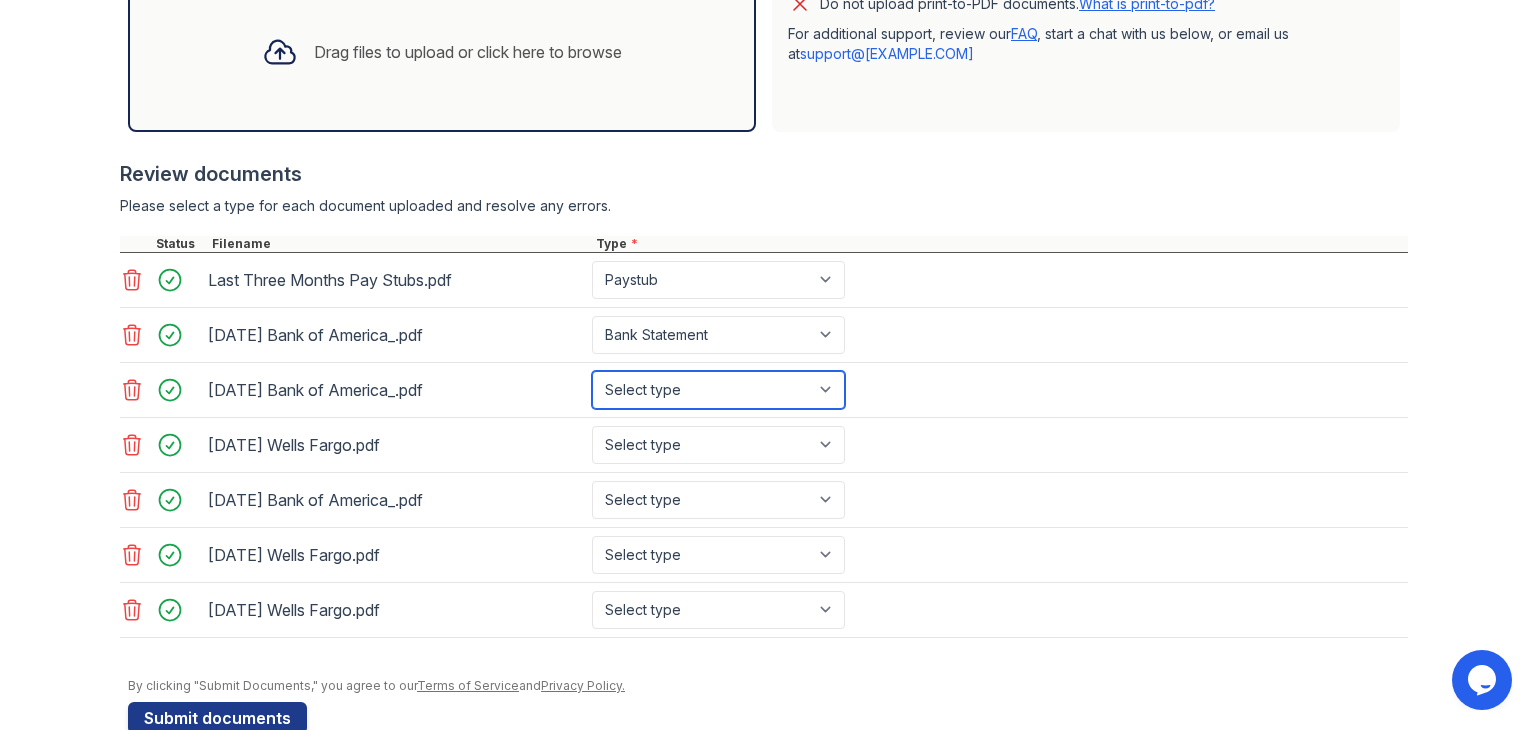 click on "Select type
Paystub
Bank Statement
Offer Letter
Tax Documents
Benefit Award Letter
Investment Account Statement
Other" at bounding box center (718, 390) 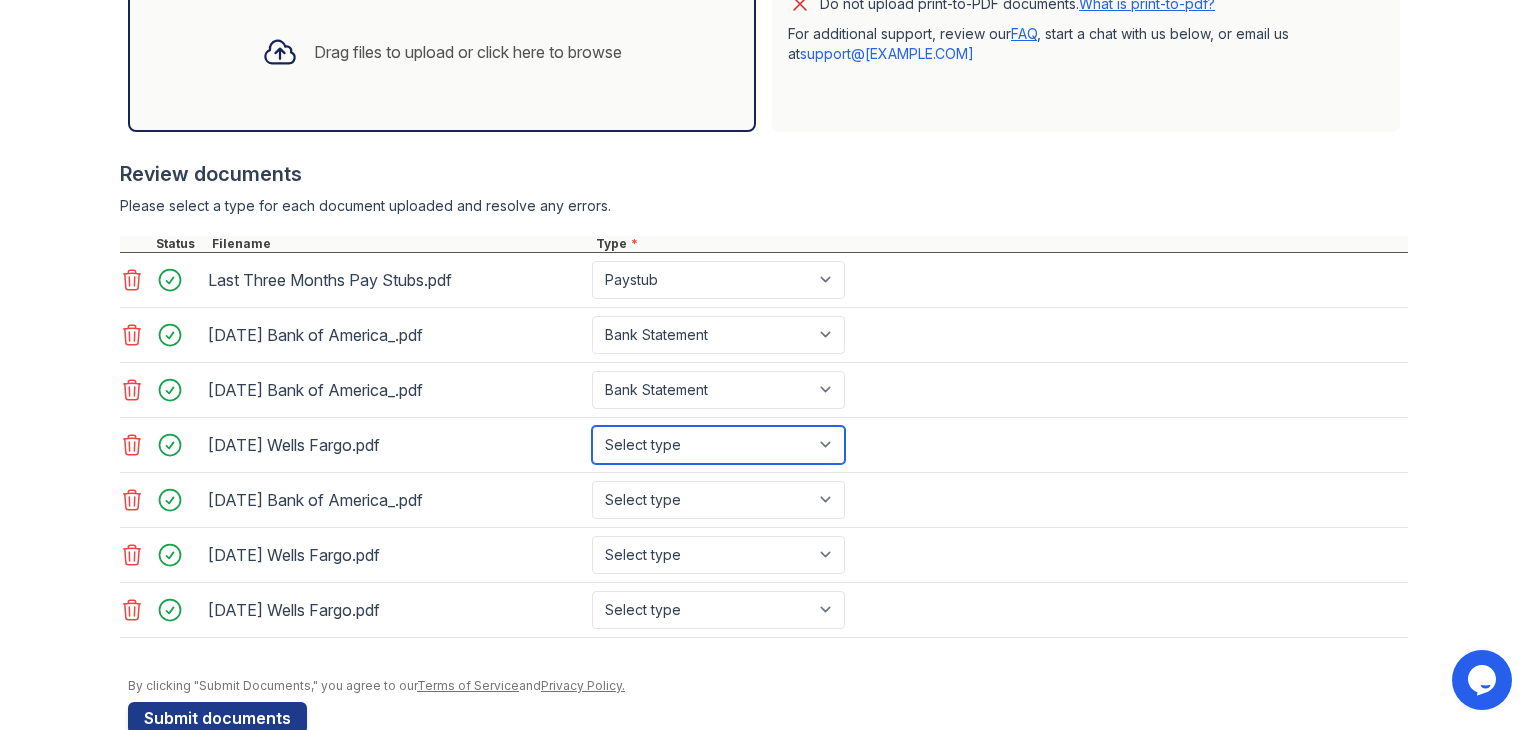 click on "Select type
Paystub
Bank Statement
Offer Letter
Tax Documents
Benefit Award Letter
Investment Account Statement
Other" at bounding box center (718, 445) 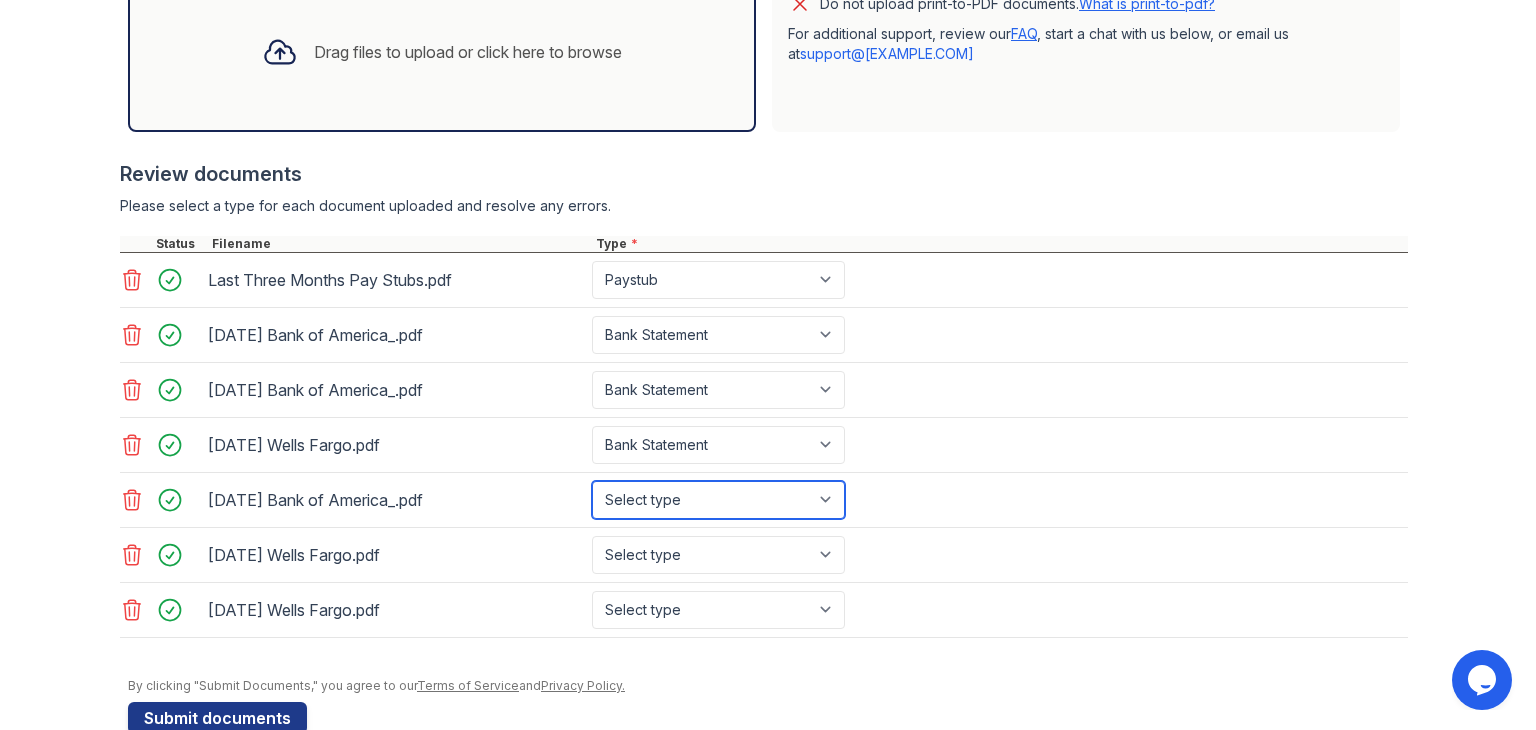 click on "Select type
Paystub
Bank Statement
Offer Letter
Tax Documents
Benefit Award Letter
Investment Account Statement
Other" at bounding box center (718, 500) 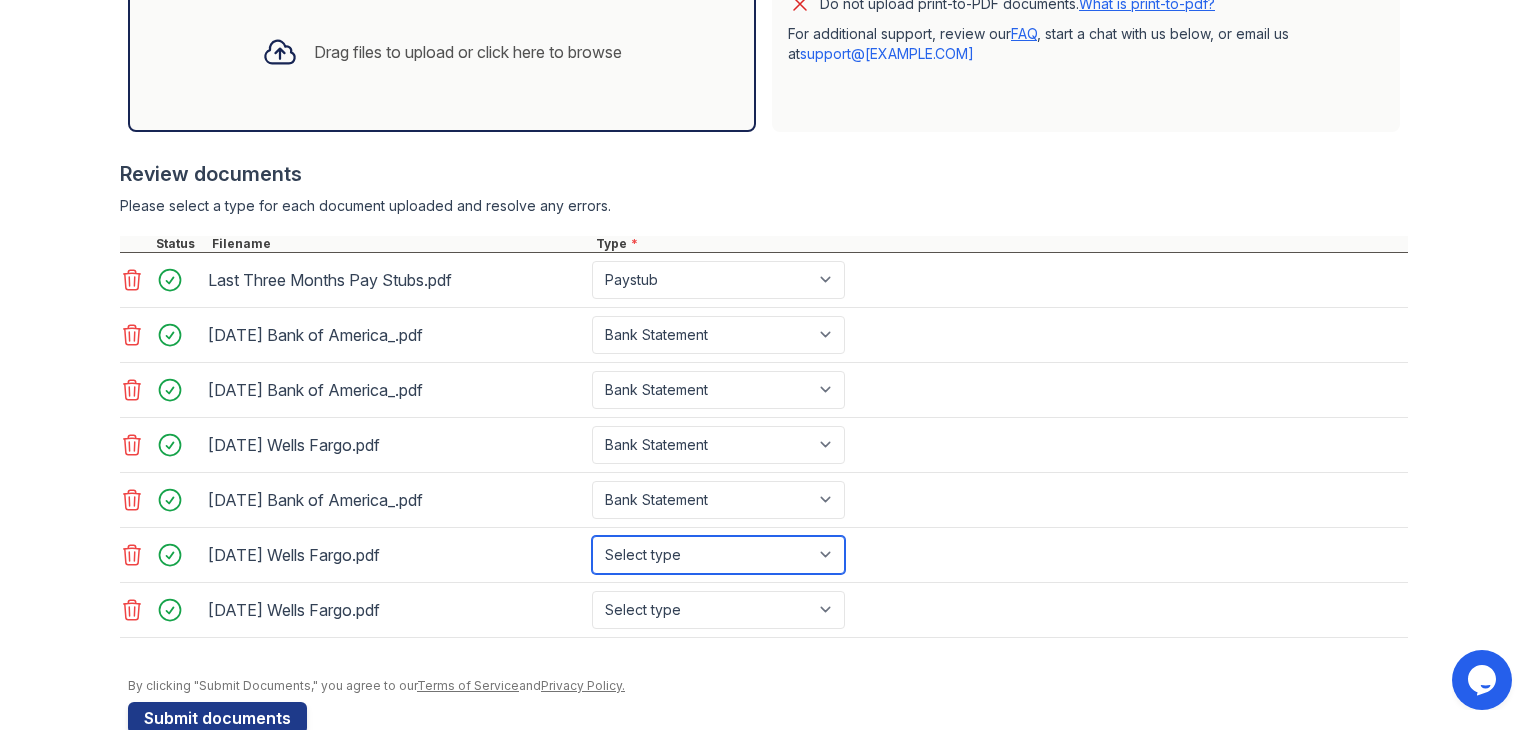 click on "Select type
Paystub
Bank Statement
Offer Letter
Tax Documents
Benefit Award Letter
Investment Account Statement
Other" at bounding box center [718, 555] 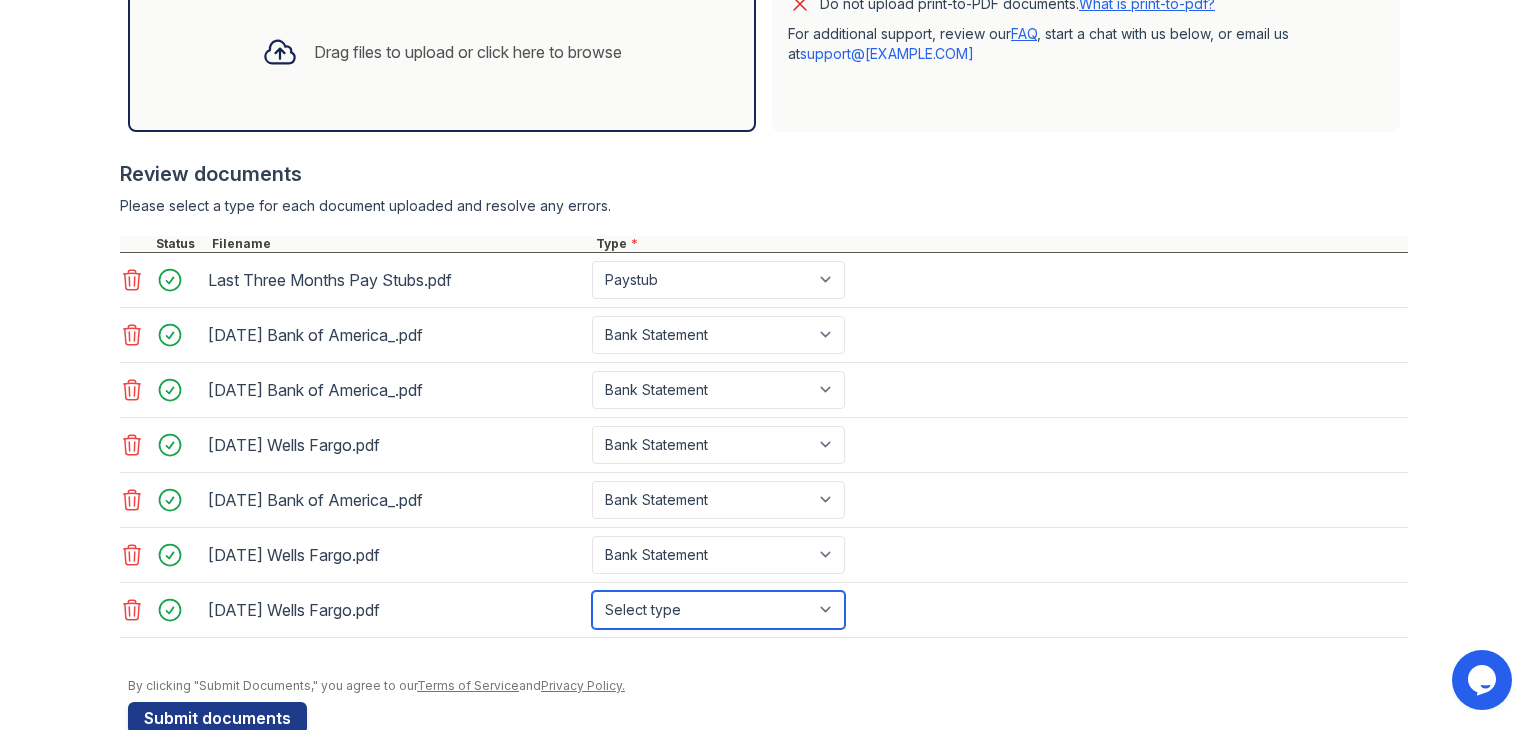 click on "Select type
Paystub
Bank Statement
Offer Letter
Tax Documents
Benefit Award Letter
Investment Account Statement
Other" at bounding box center [718, 610] 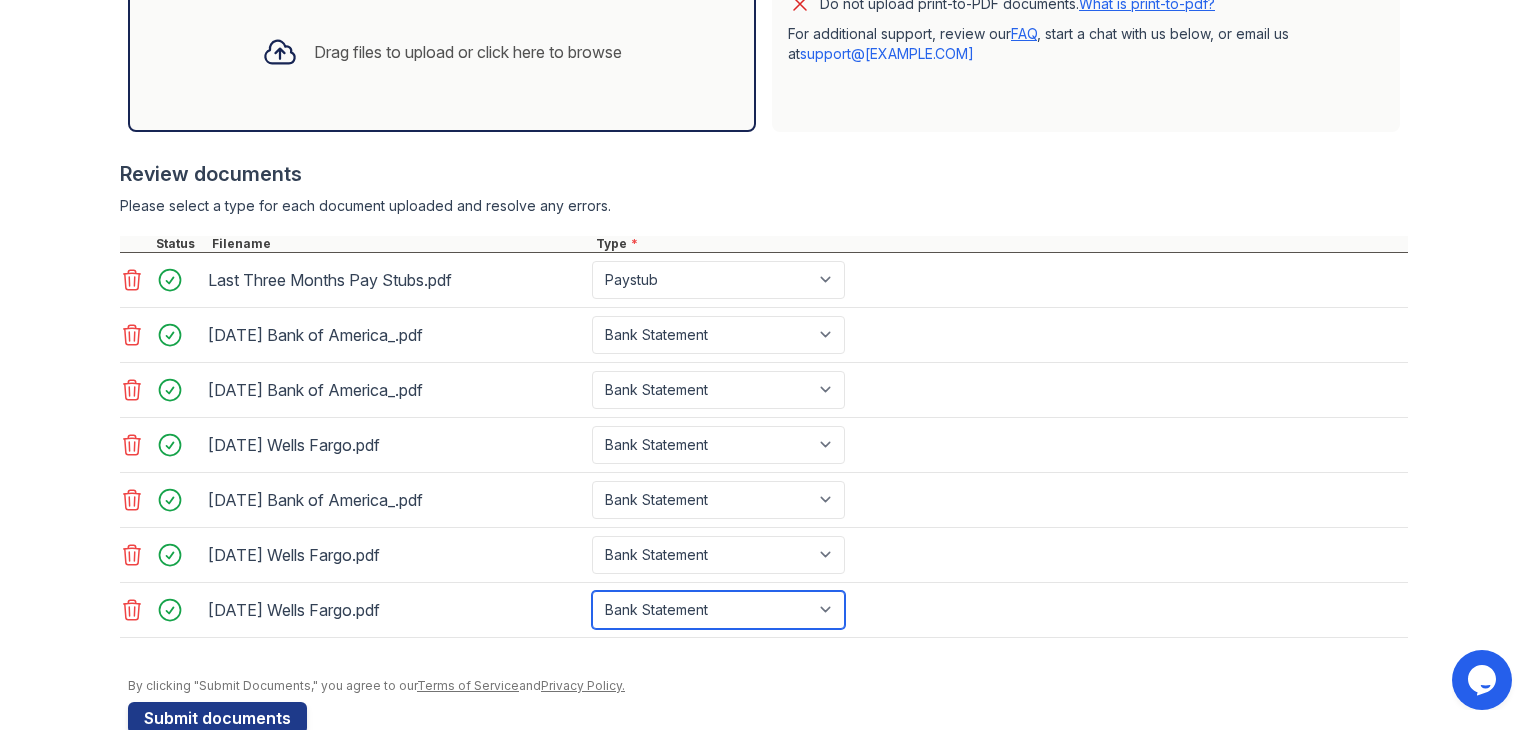 scroll, scrollTop: 674, scrollLeft: 0, axis: vertical 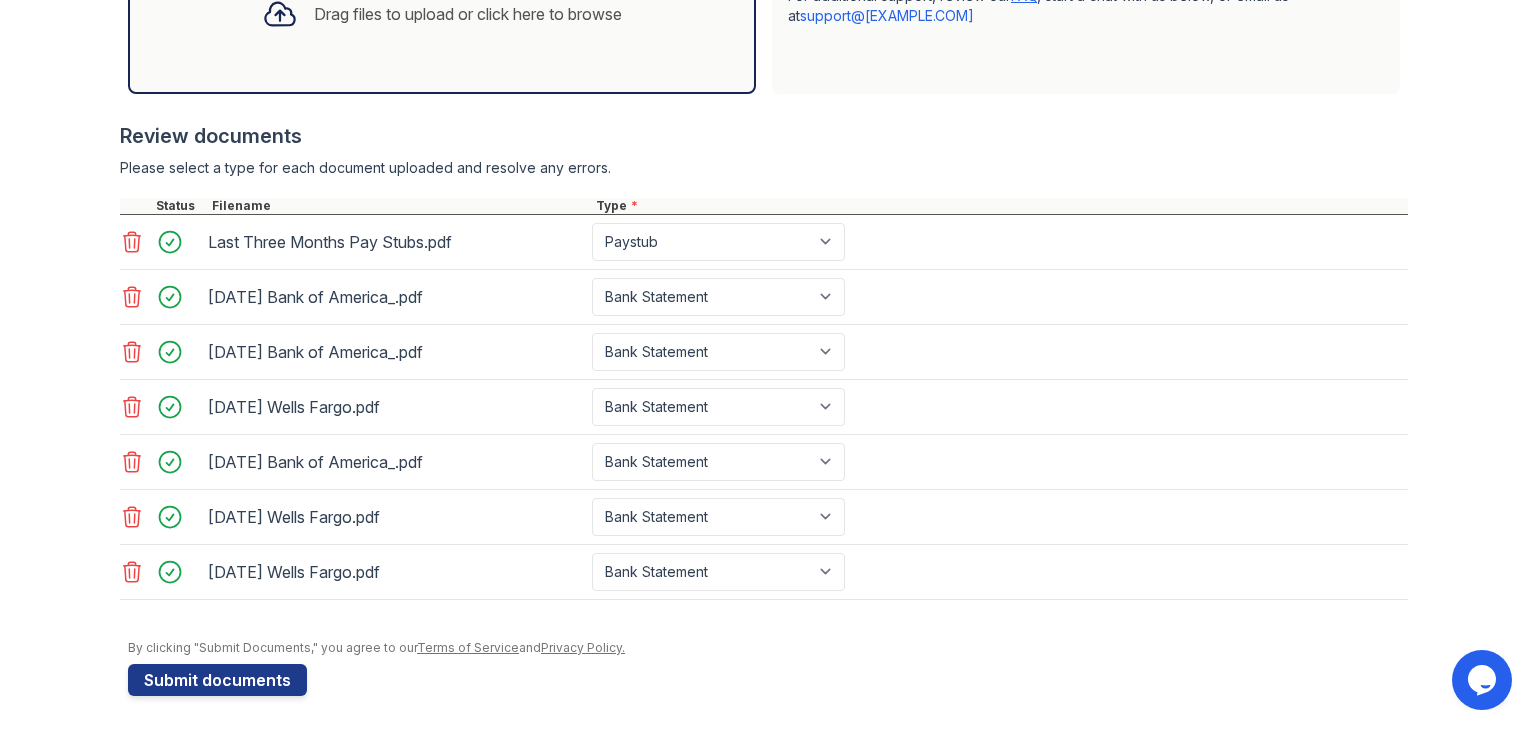 click on "Privacy Policy." at bounding box center (583, 647) 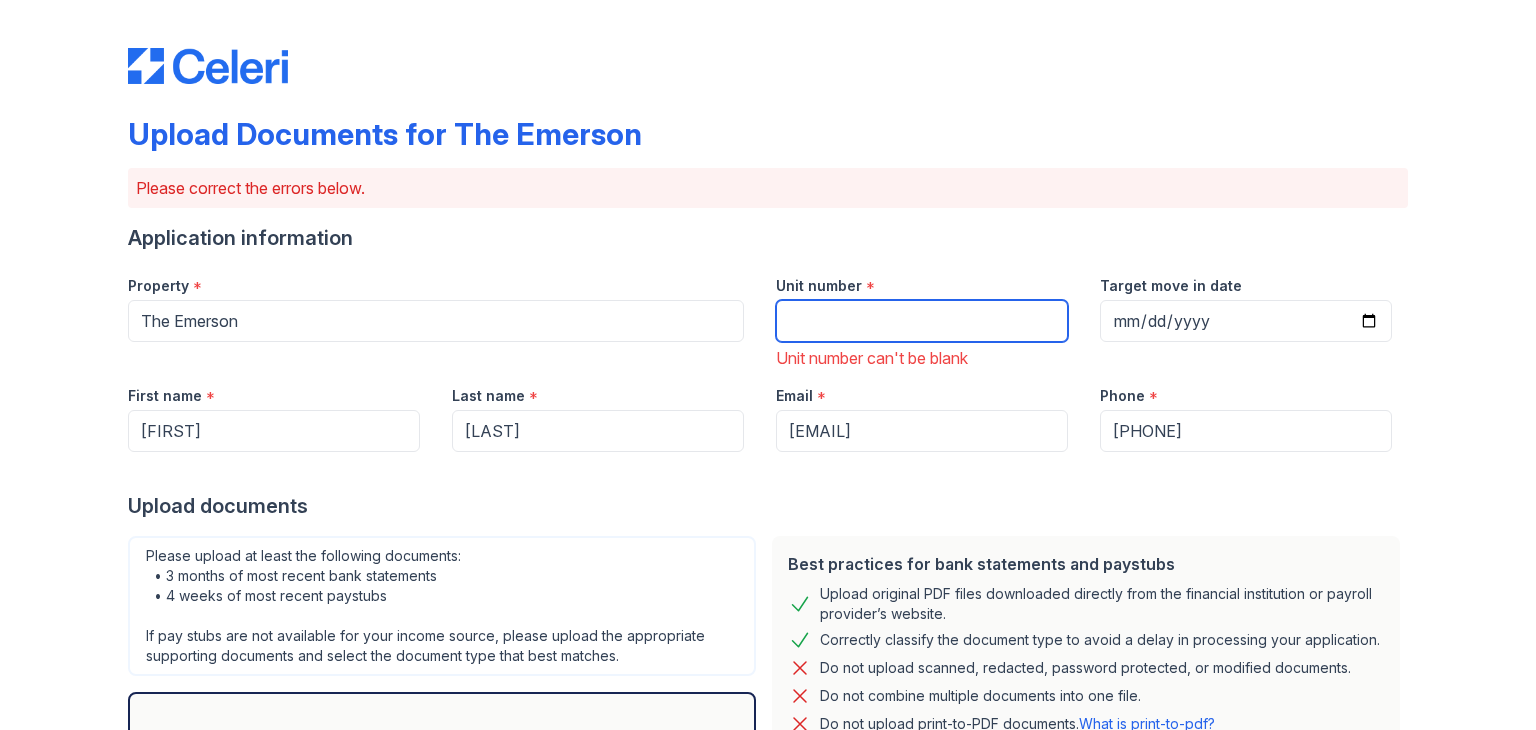 click on "Unit number" at bounding box center [922, 321] 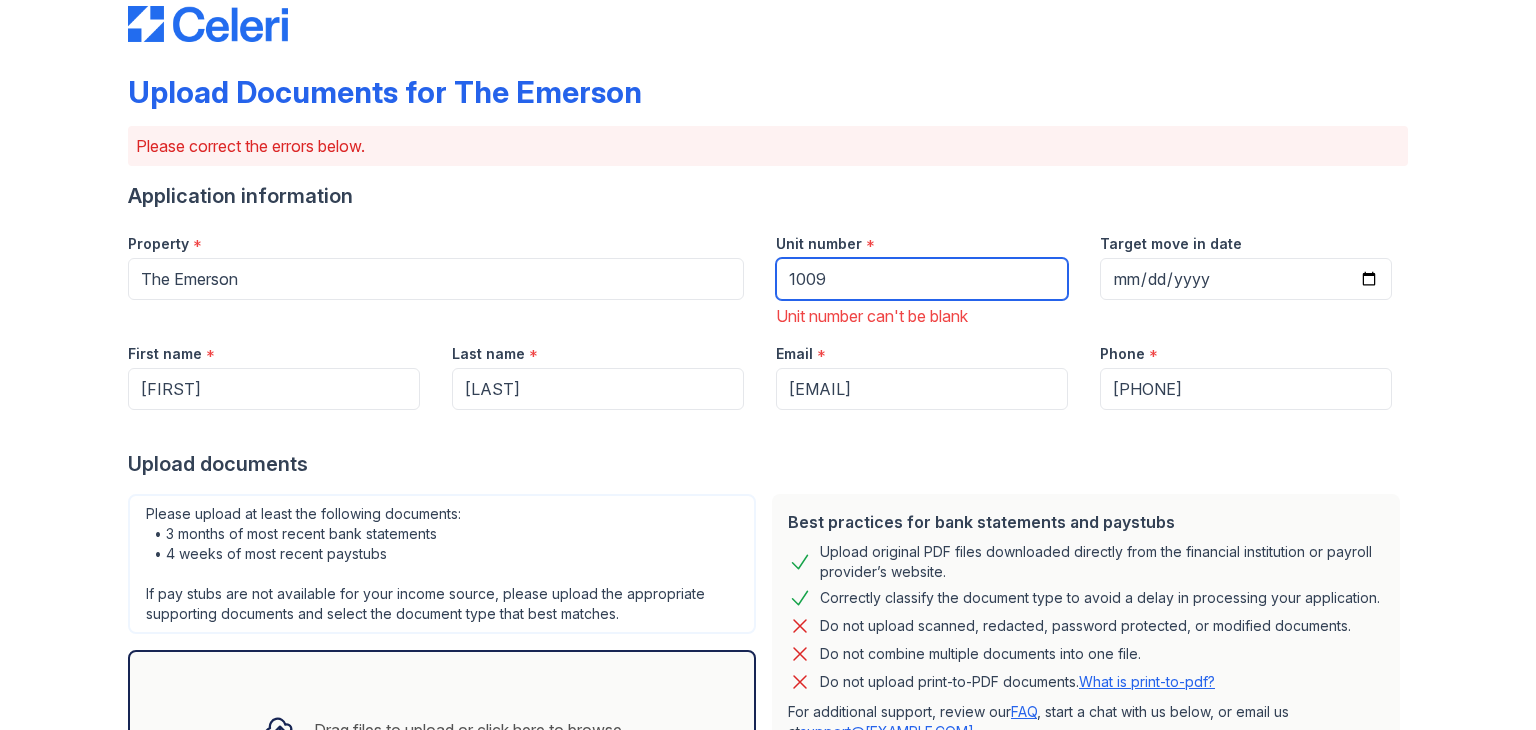 scroll, scrollTop: 43, scrollLeft: 0, axis: vertical 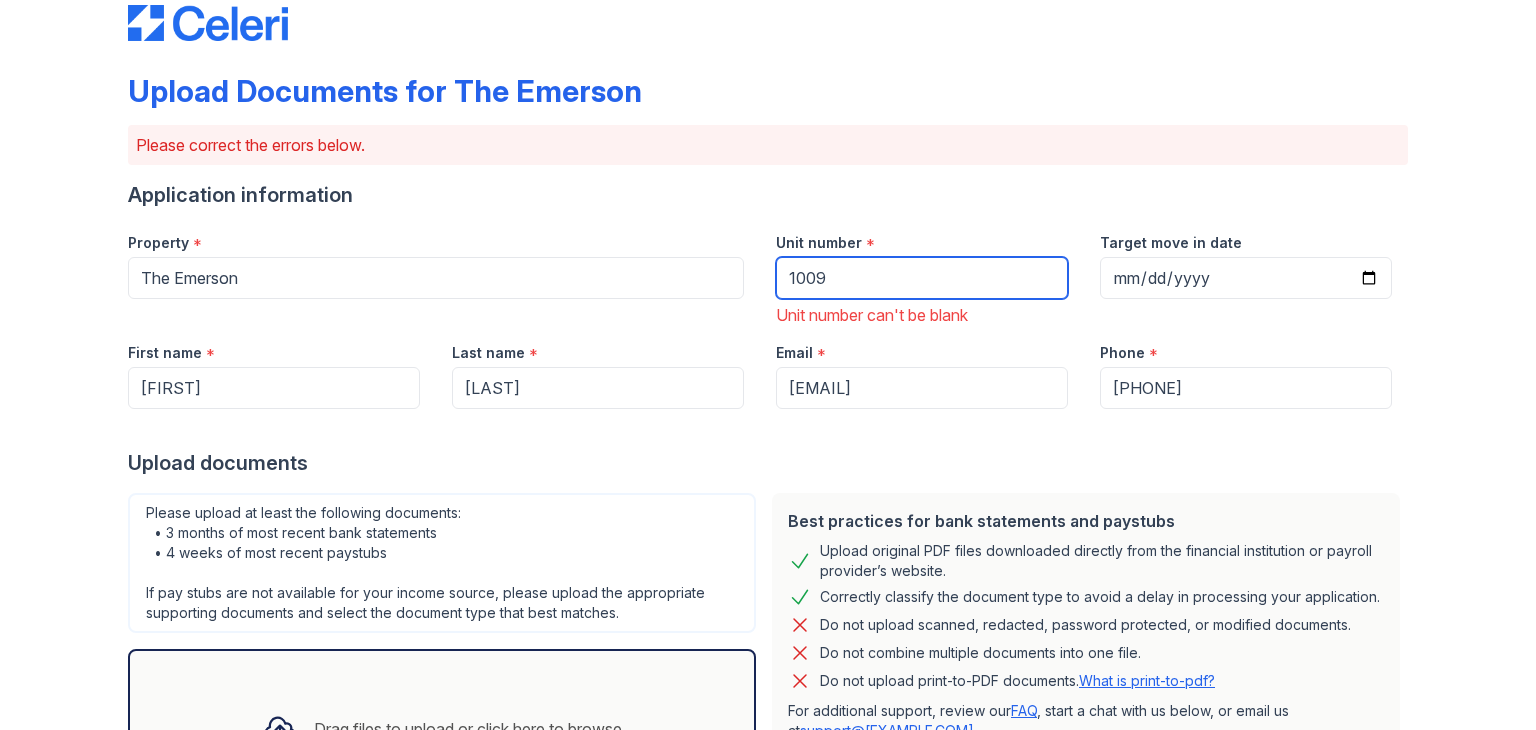 type on "1009" 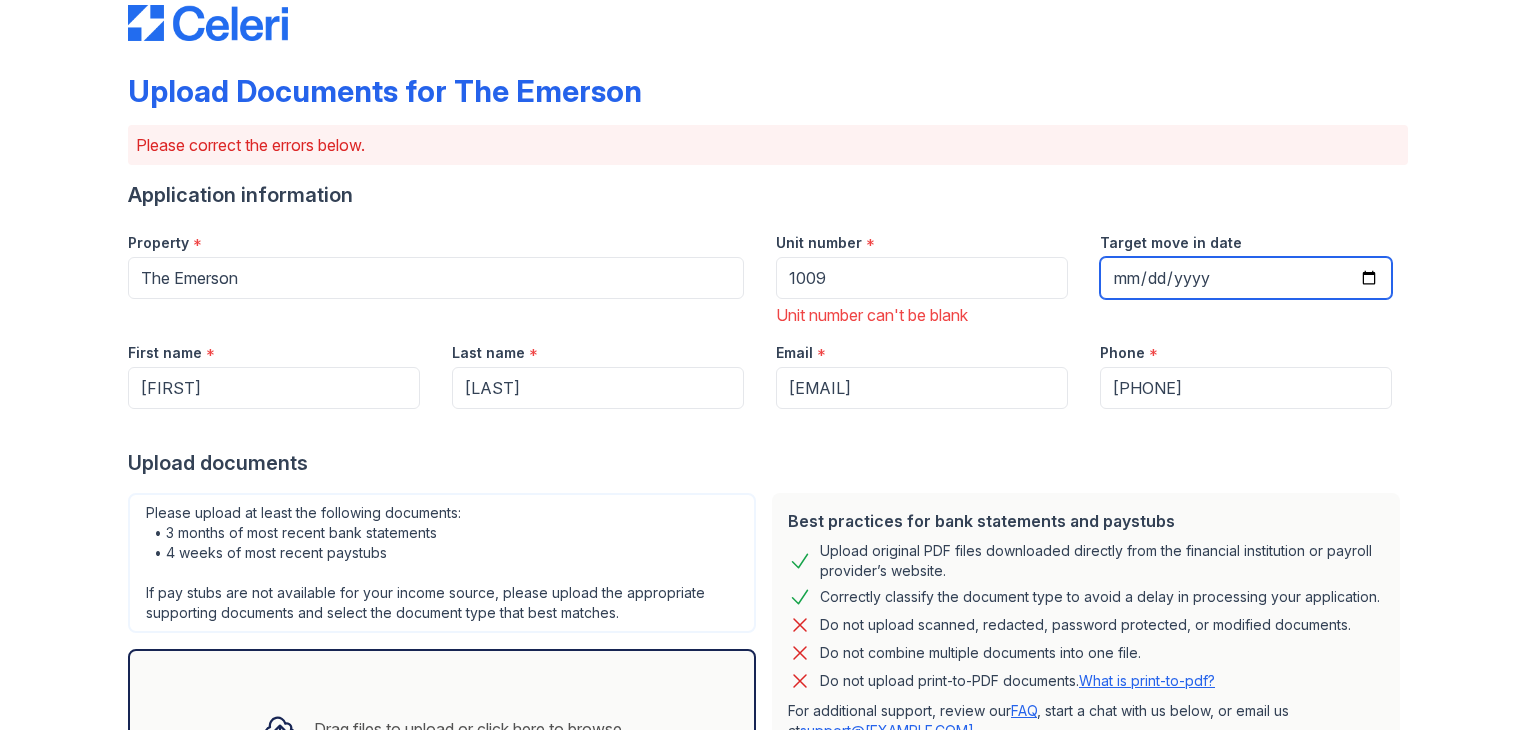 click on "Target move in date" at bounding box center [1246, 278] 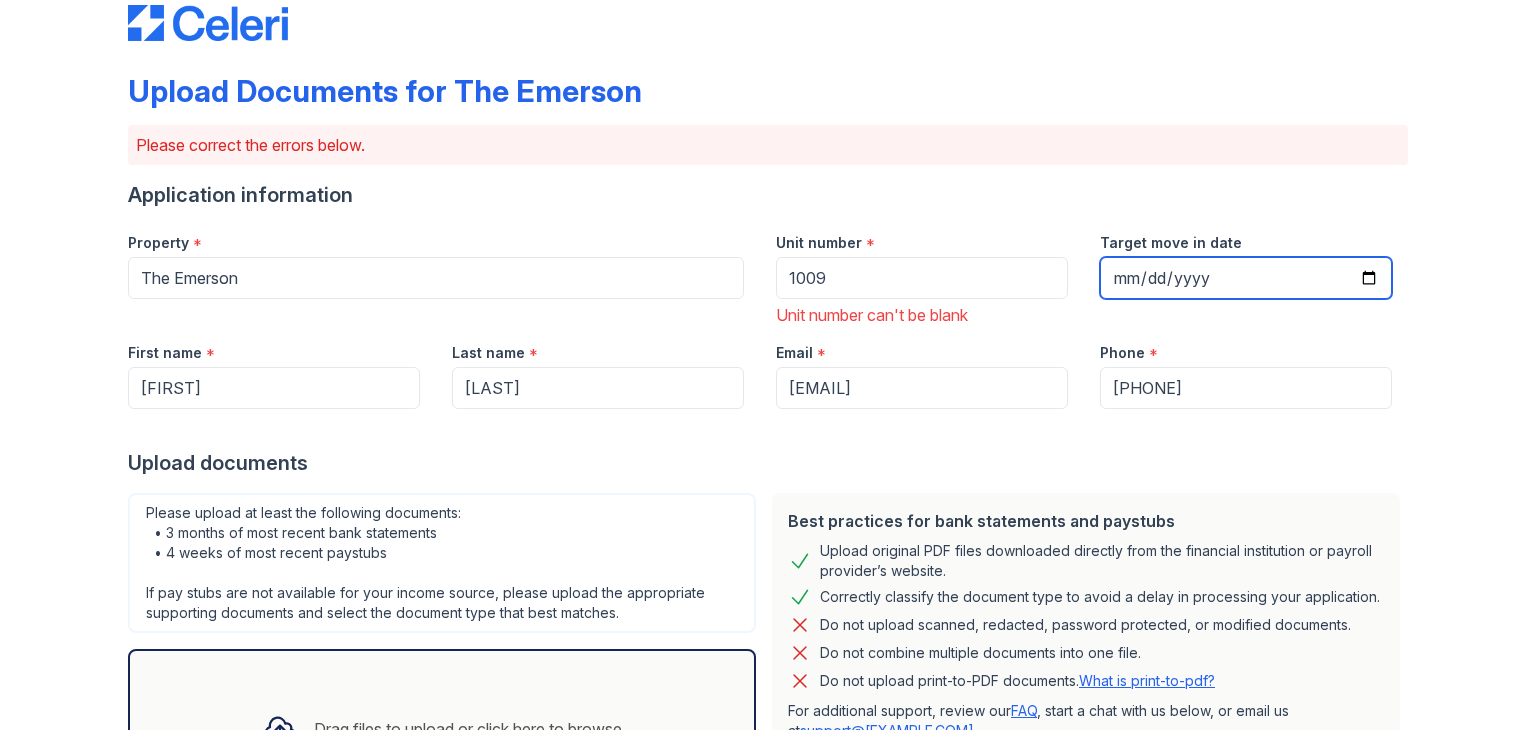 type on "[DATE]" 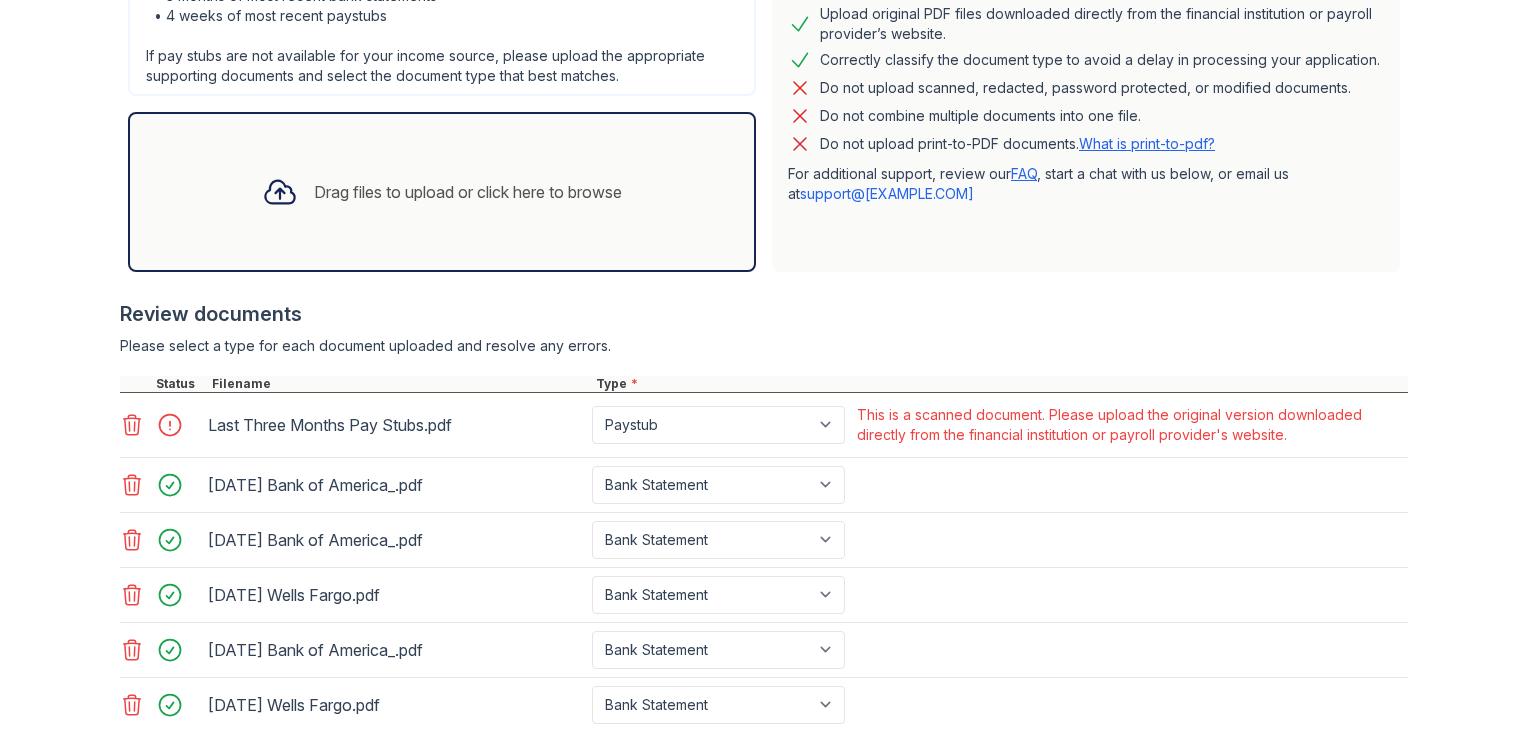 scroll, scrollTop: 768, scrollLeft: 0, axis: vertical 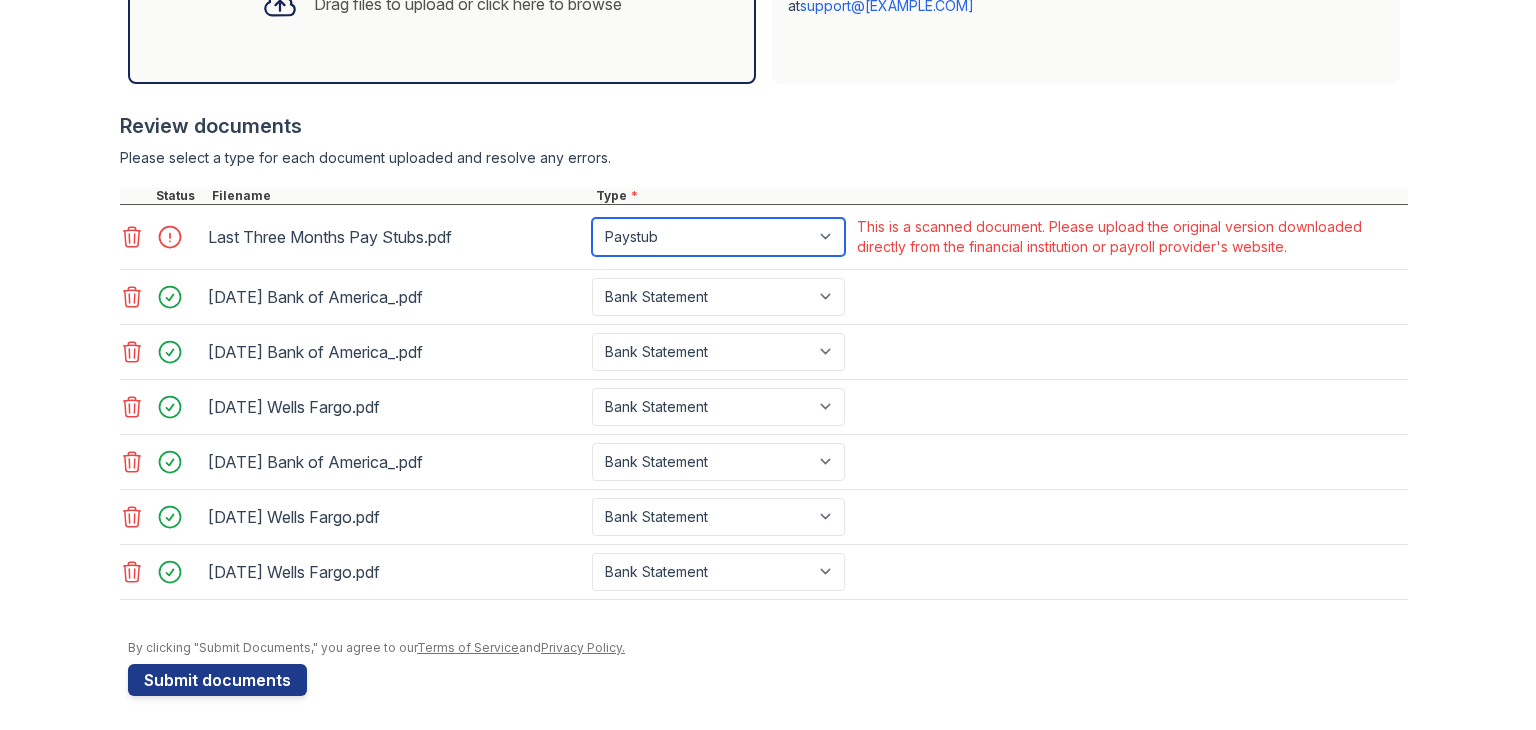 click on "Paystub
Bank Statement
Offer Letter
Tax Documents
Benefit Award Letter
Investment Account Statement
Other" at bounding box center (718, 237) 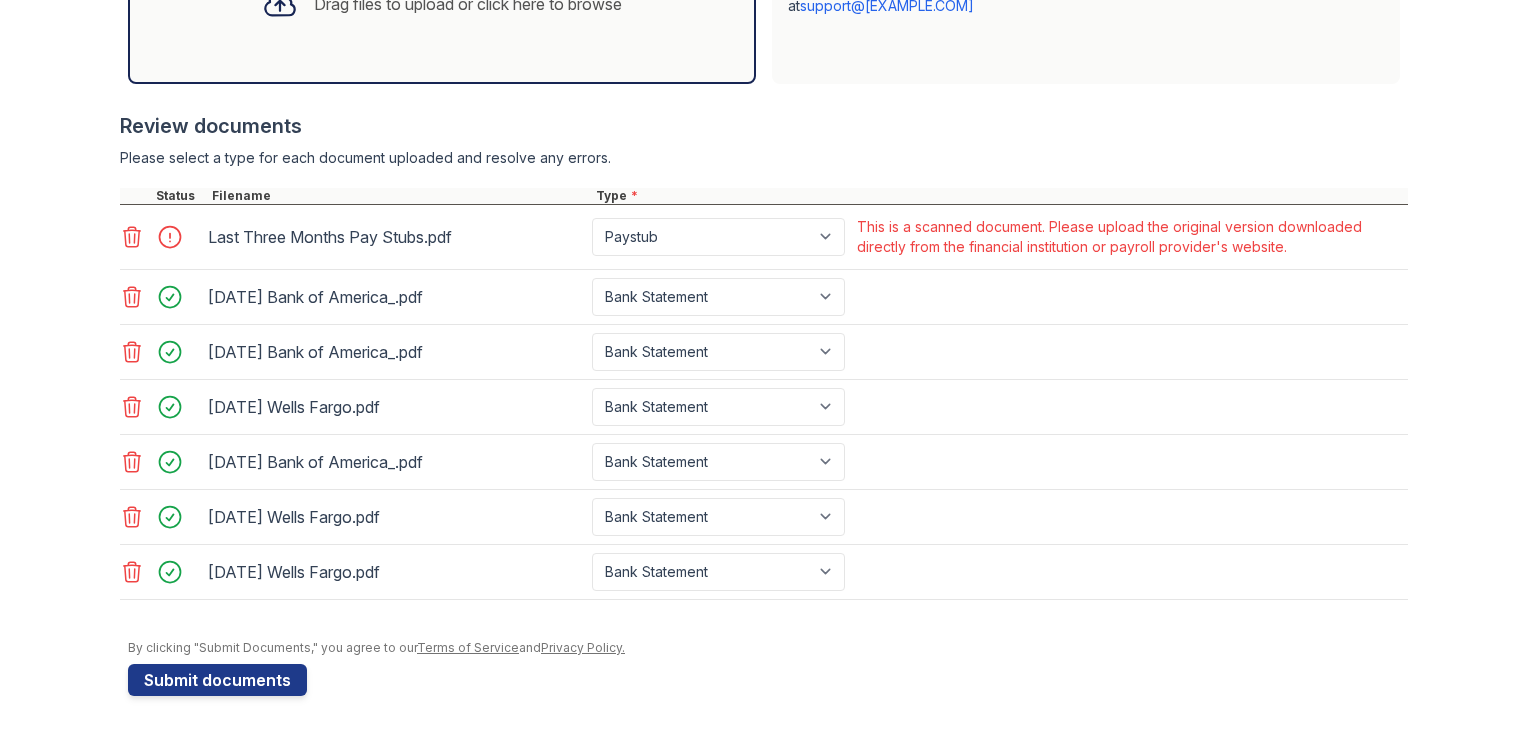 click on "Review documents" at bounding box center (764, 126) 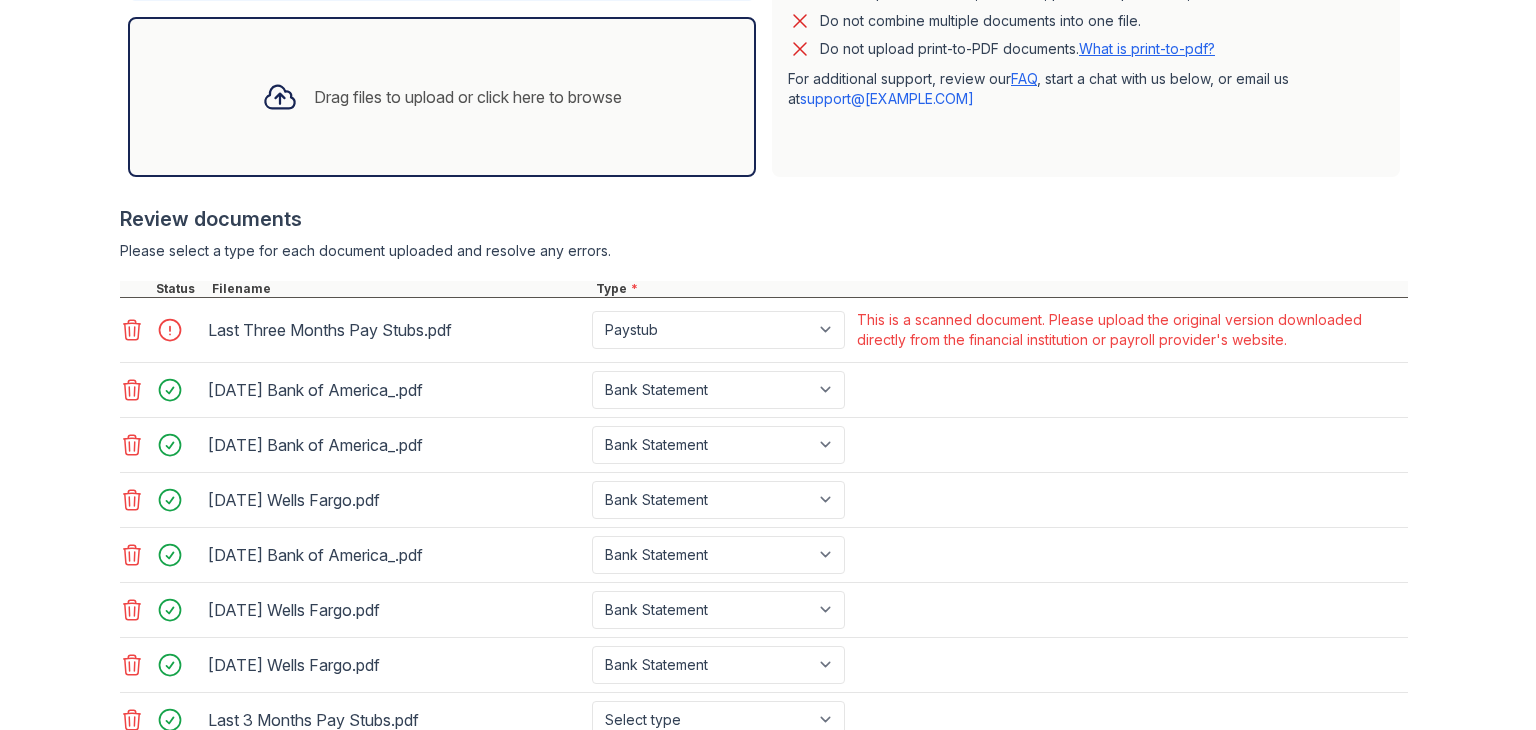 scroll, scrollTop: 674, scrollLeft: 0, axis: vertical 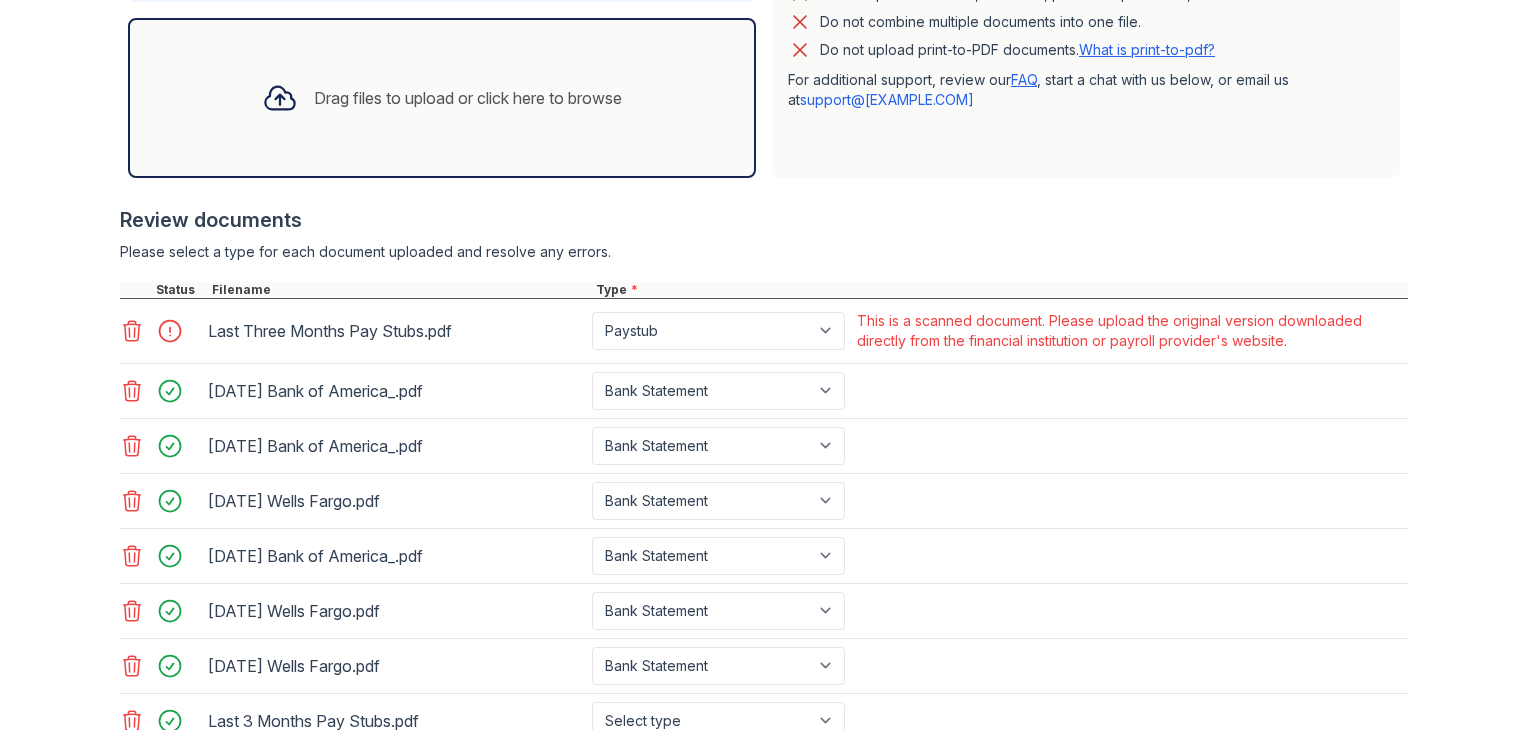 click 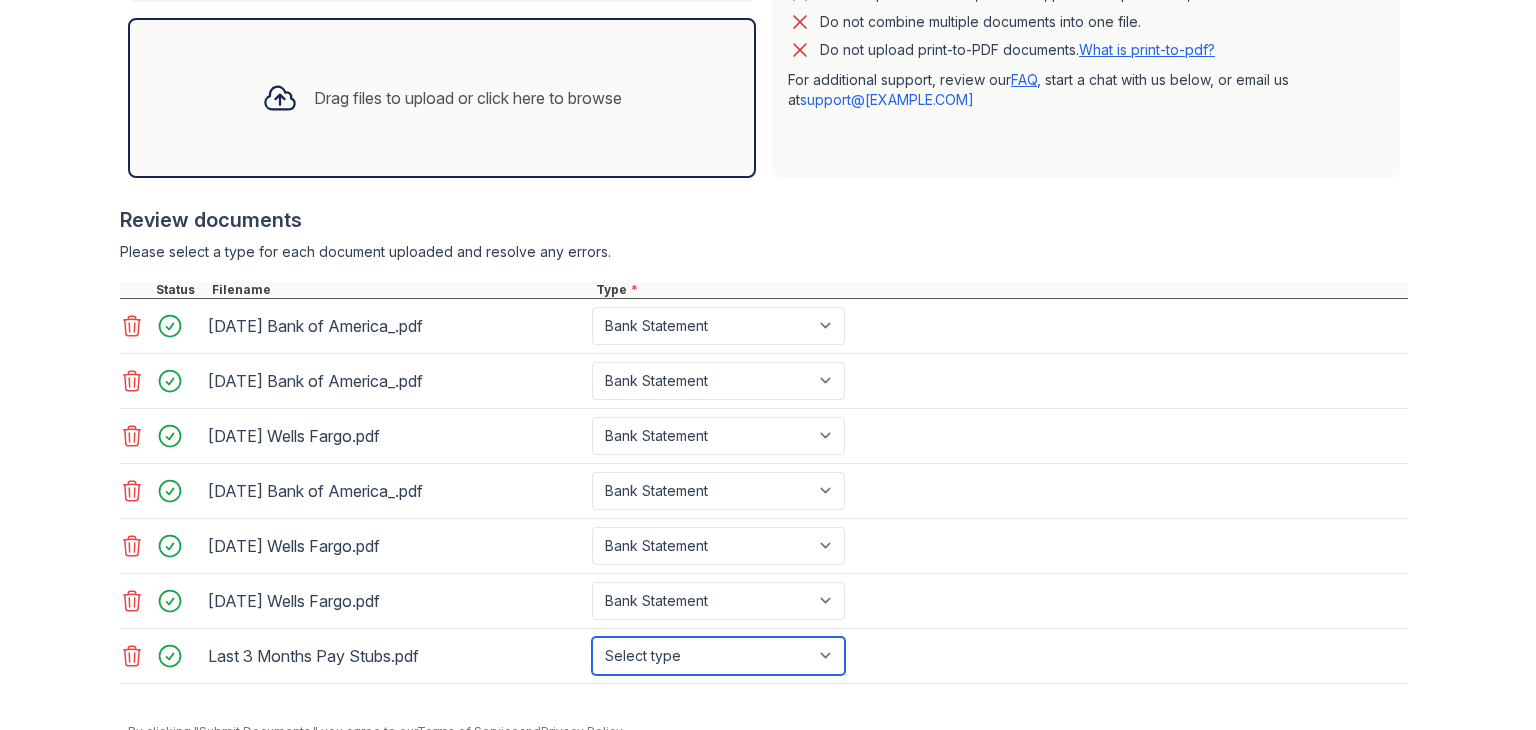 click on "Select type
Paystub
Bank Statement
Offer Letter
Tax Documents
Benefit Award Letter
Investment Account Statement
Other" at bounding box center [718, 656] 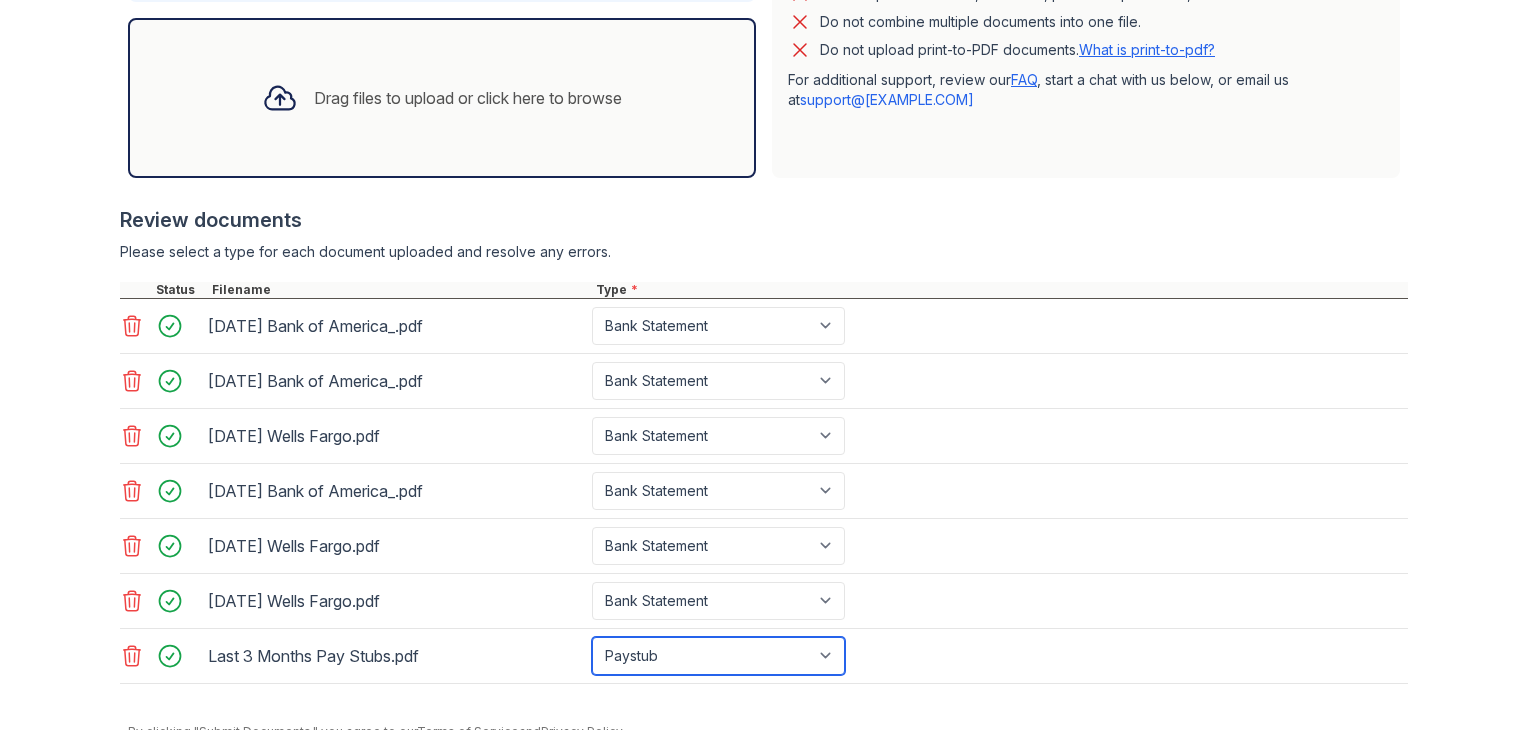 click on "Select type
Paystub
Bank Statement
Offer Letter
Tax Documents
Benefit Award Letter
Investment Account Statement
Other" at bounding box center [718, 656] 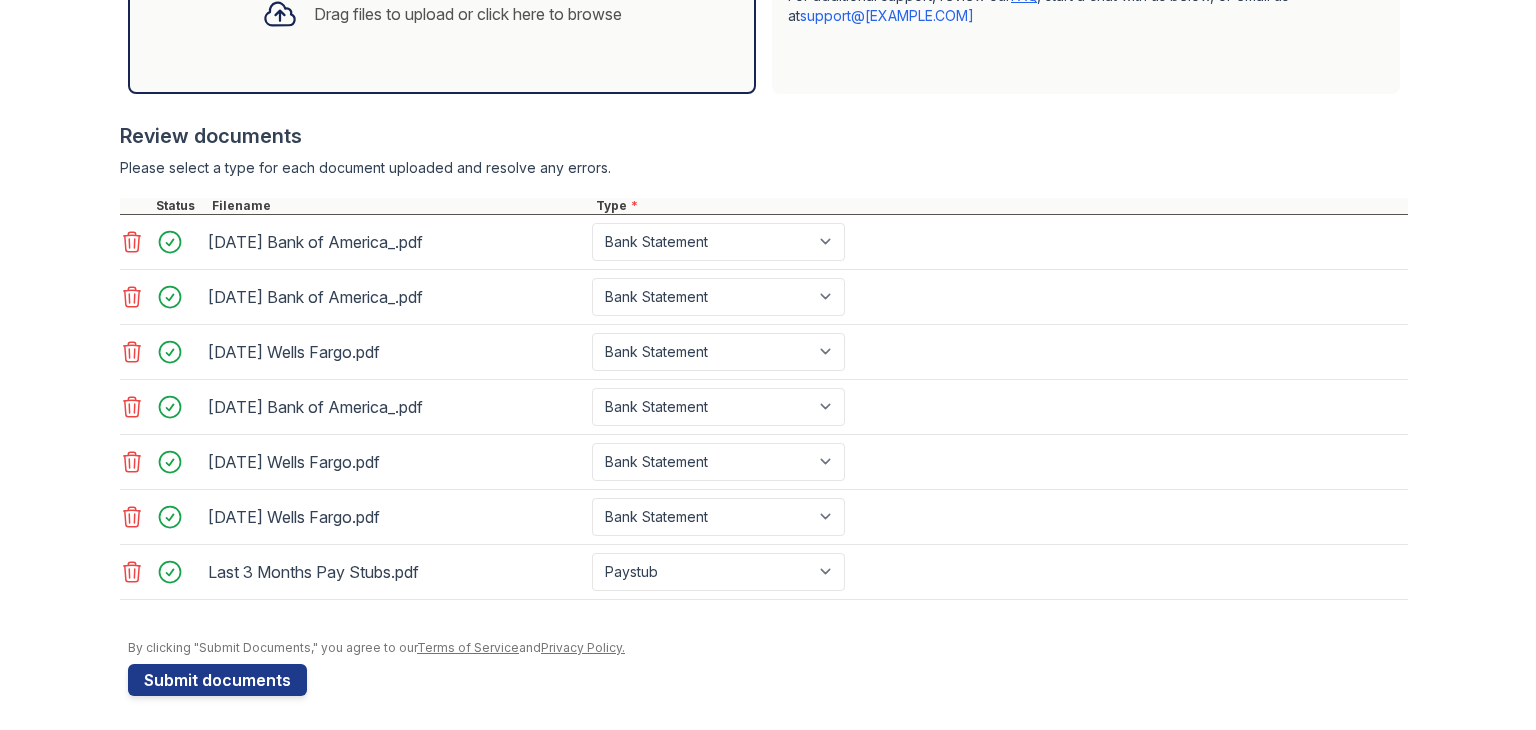 click on "Submit documents" at bounding box center [217, 680] 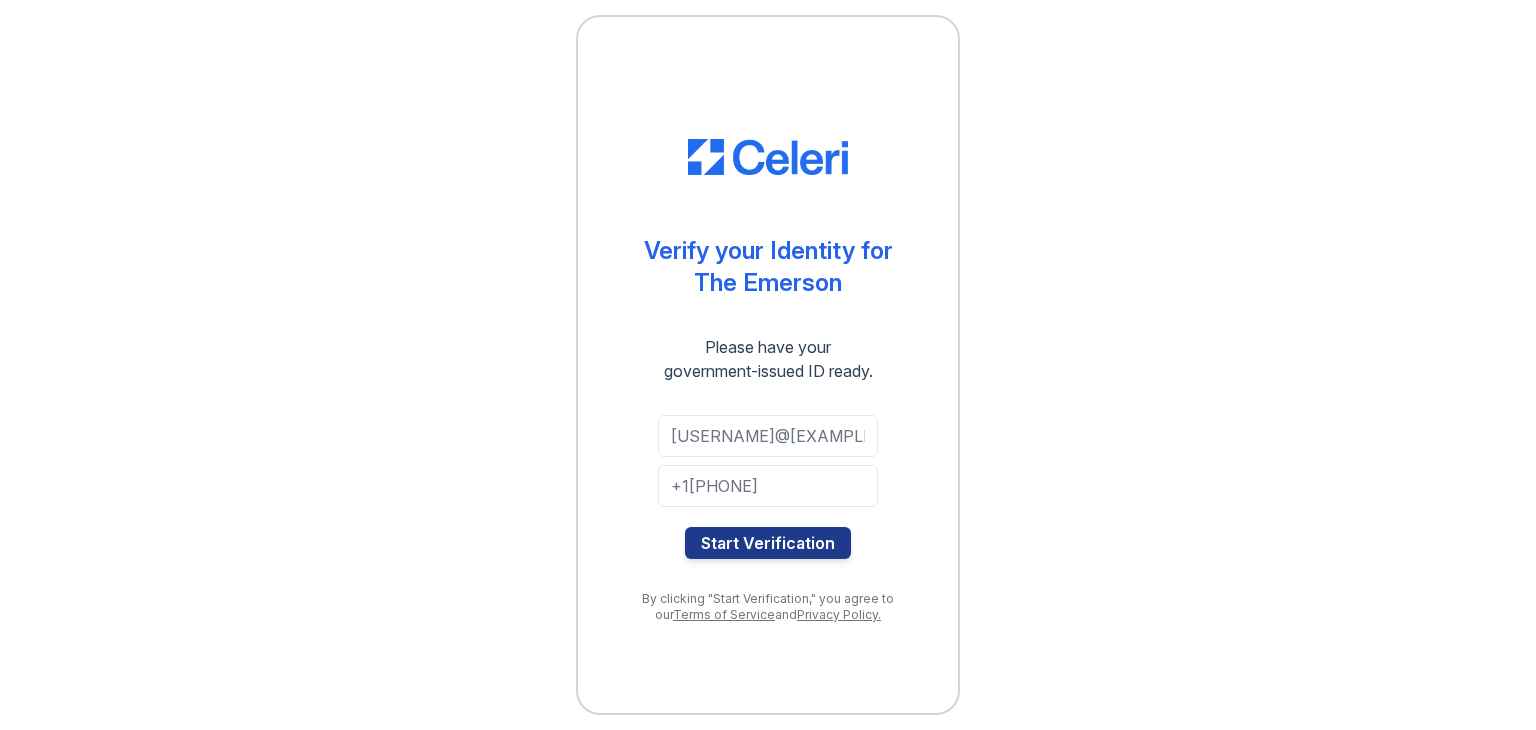 scroll, scrollTop: 0, scrollLeft: 0, axis: both 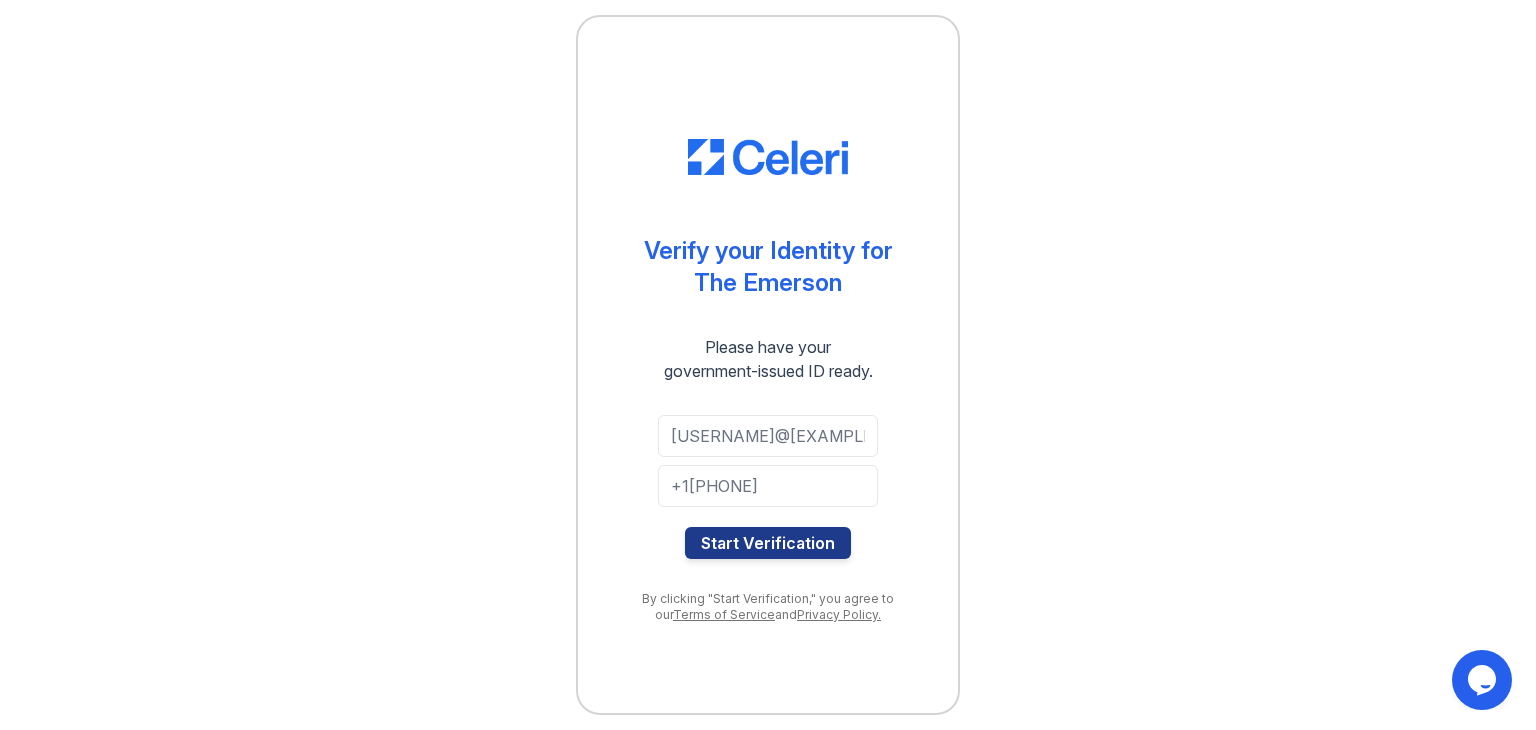 click on "Start Verification" at bounding box center [768, 543] 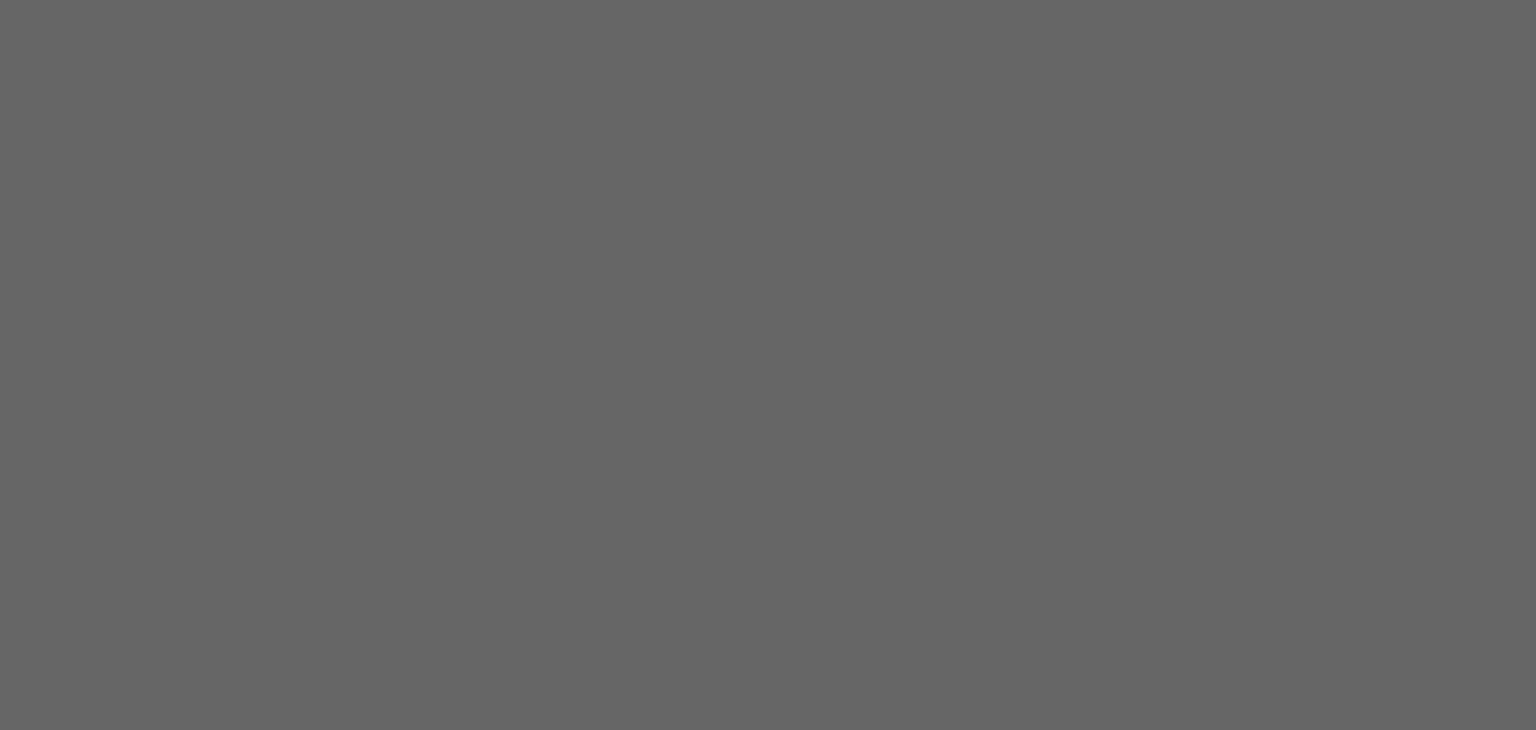 scroll, scrollTop: 0, scrollLeft: 0, axis: both 